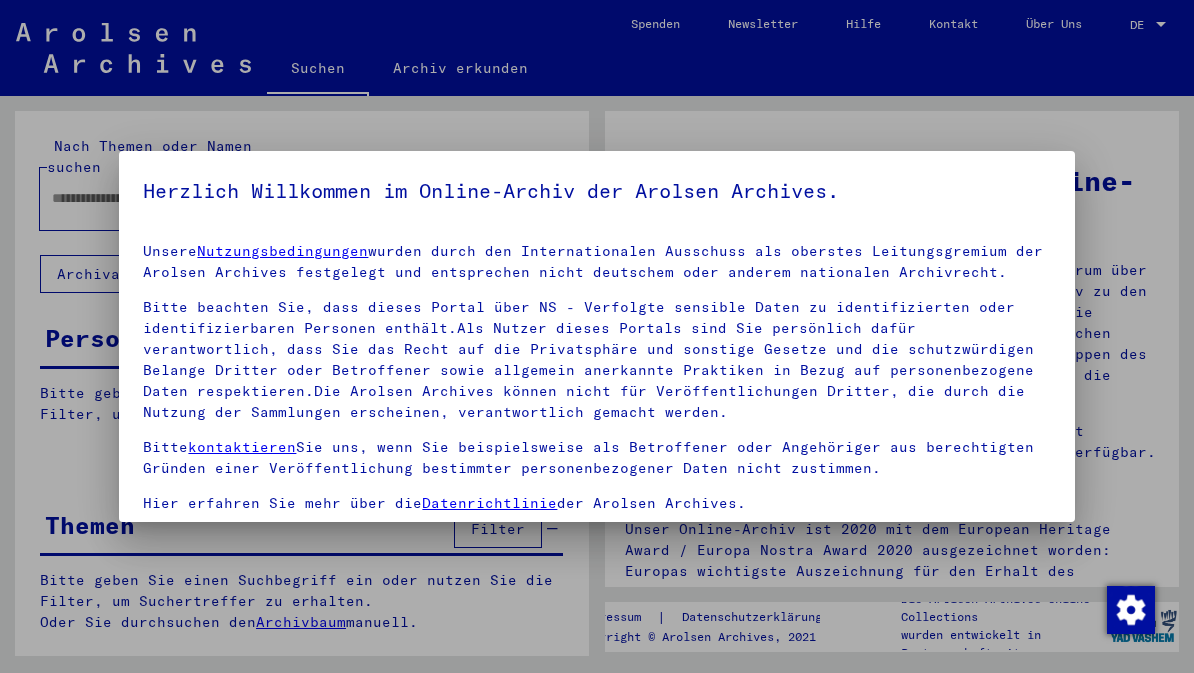 scroll, scrollTop: 0, scrollLeft: 0, axis: both 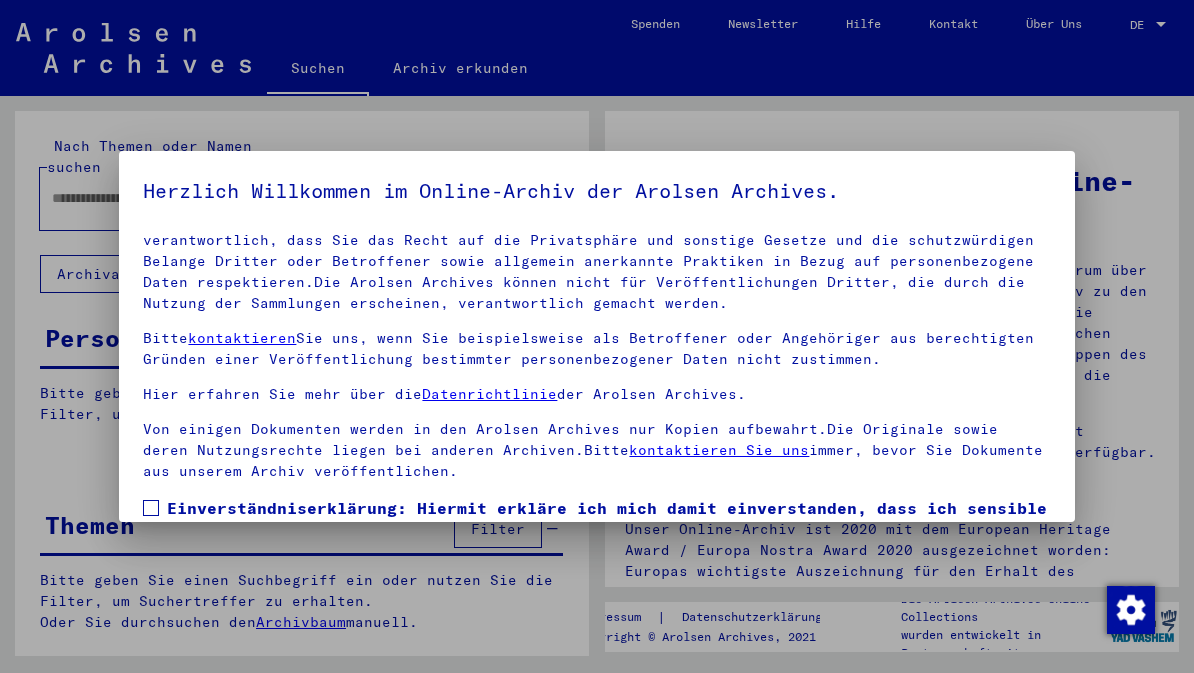 click at bounding box center (151, 508) 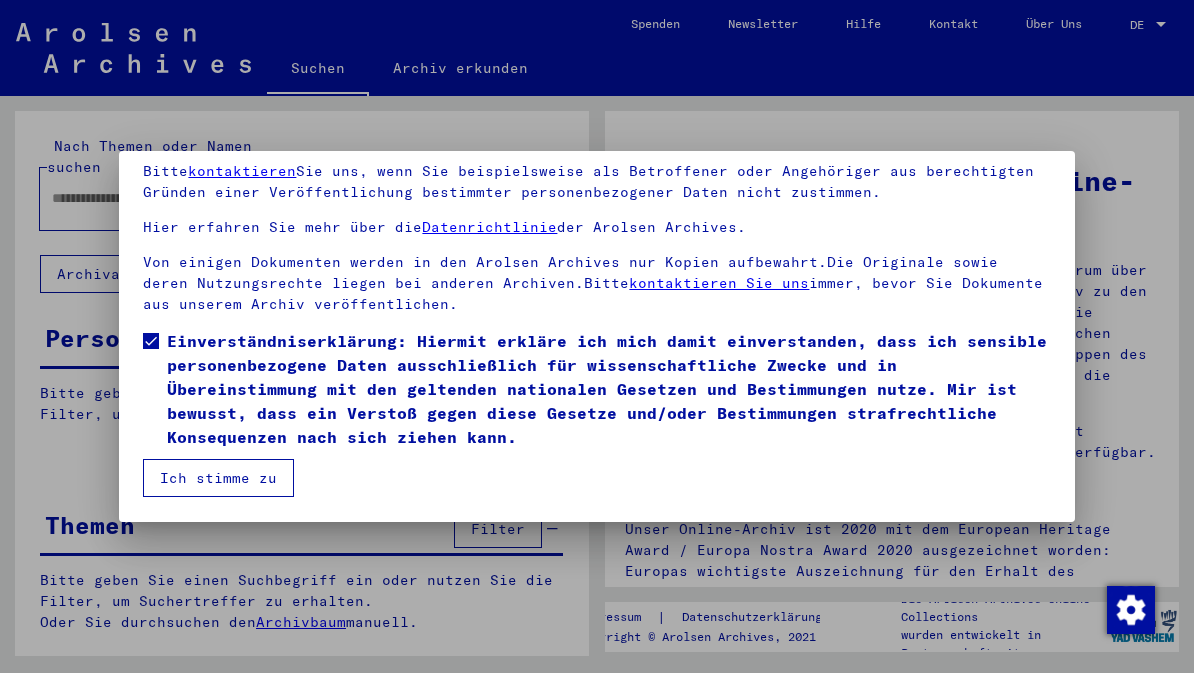 scroll, scrollTop: 167, scrollLeft: 0, axis: vertical 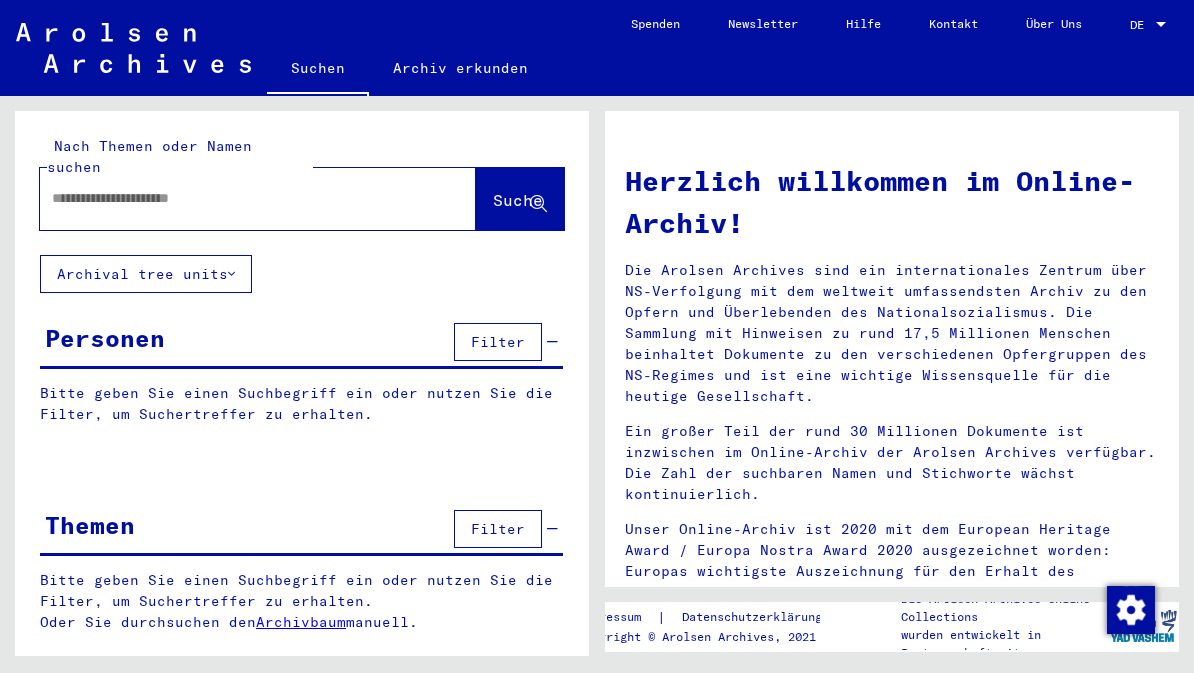 click at bounding box center (234, 198) 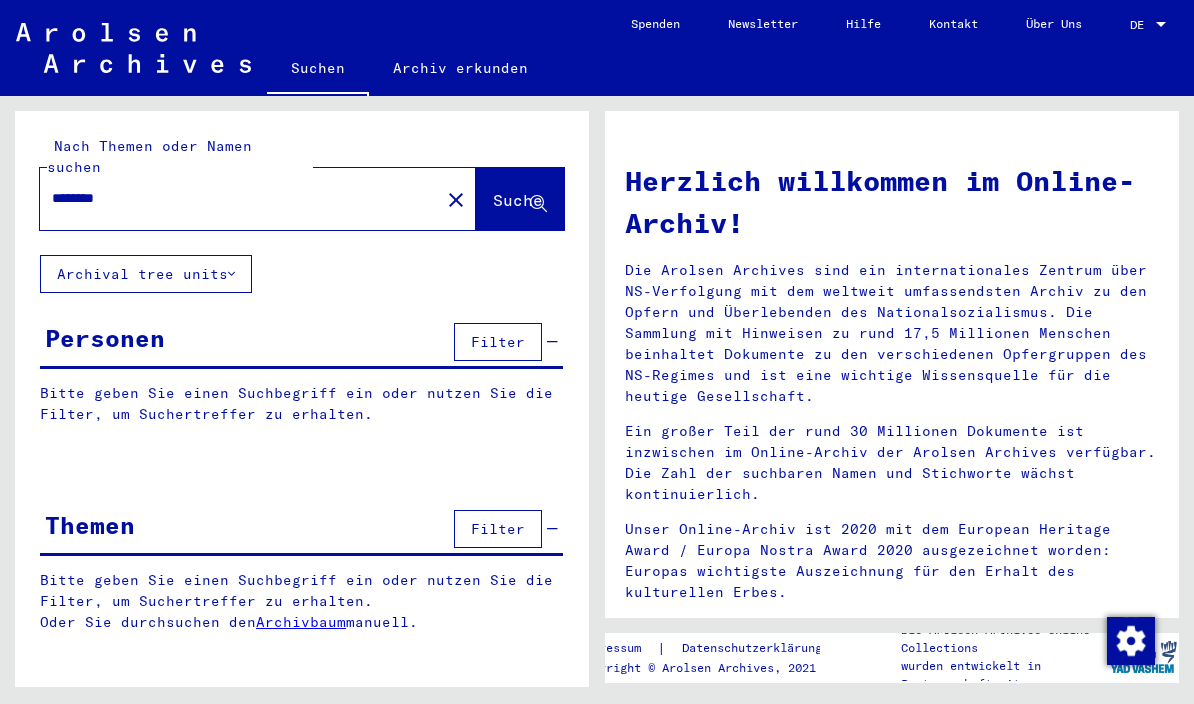 click on "Suche" 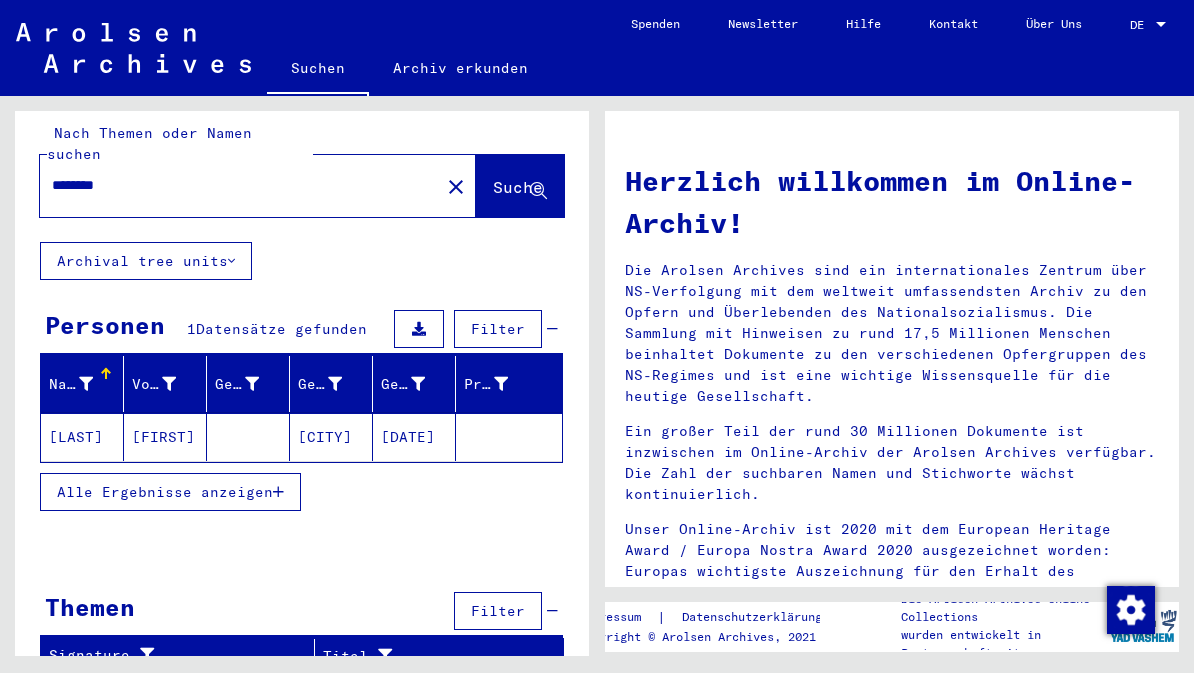 scroll, scrollTop: 12, scrollLeft: 0, axis: vertical 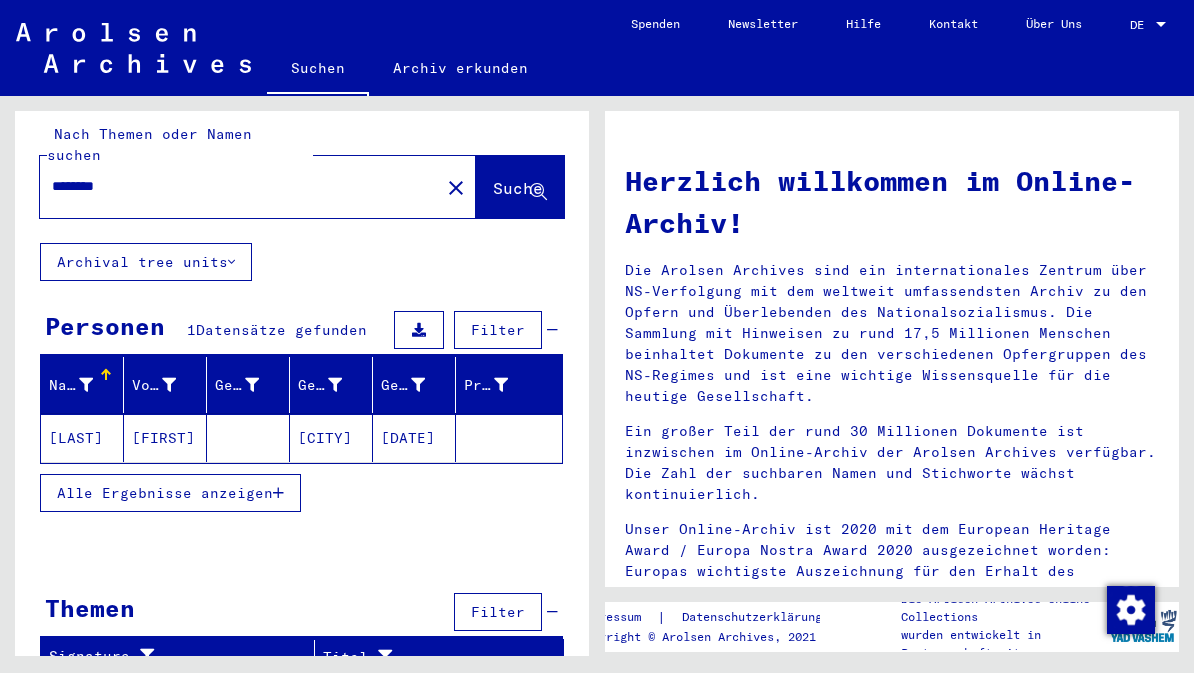 click on "[LAST]" 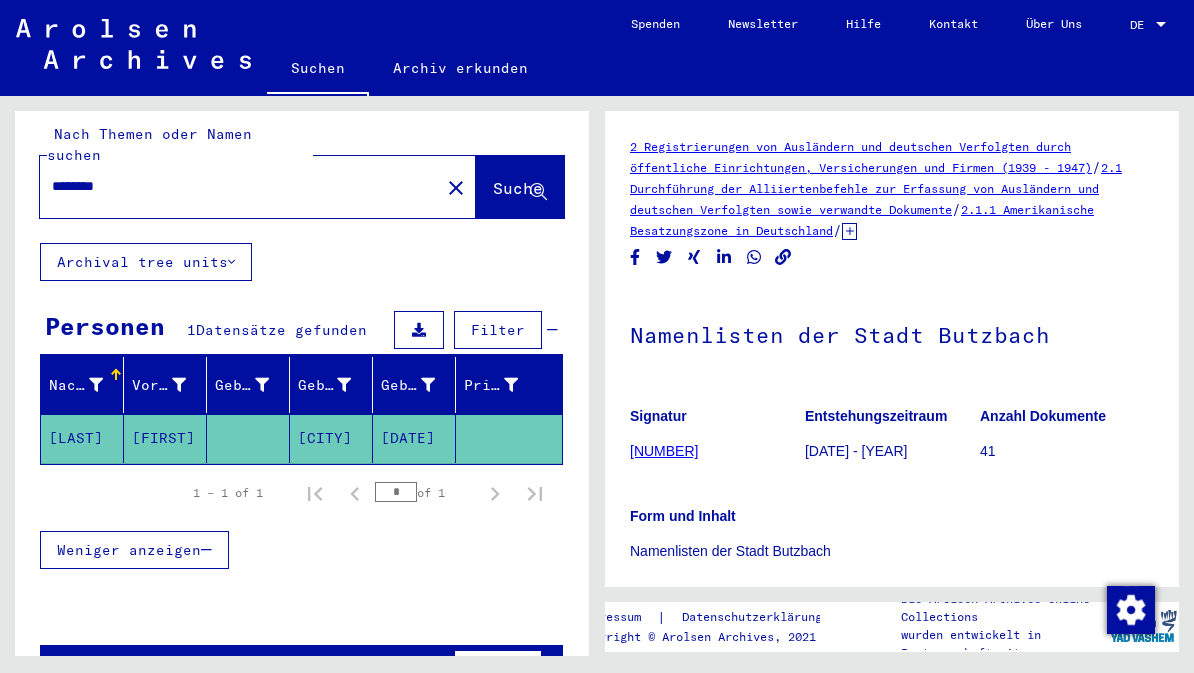 scroll, scrollTop: 0, scrollLeft: 0, axis: both 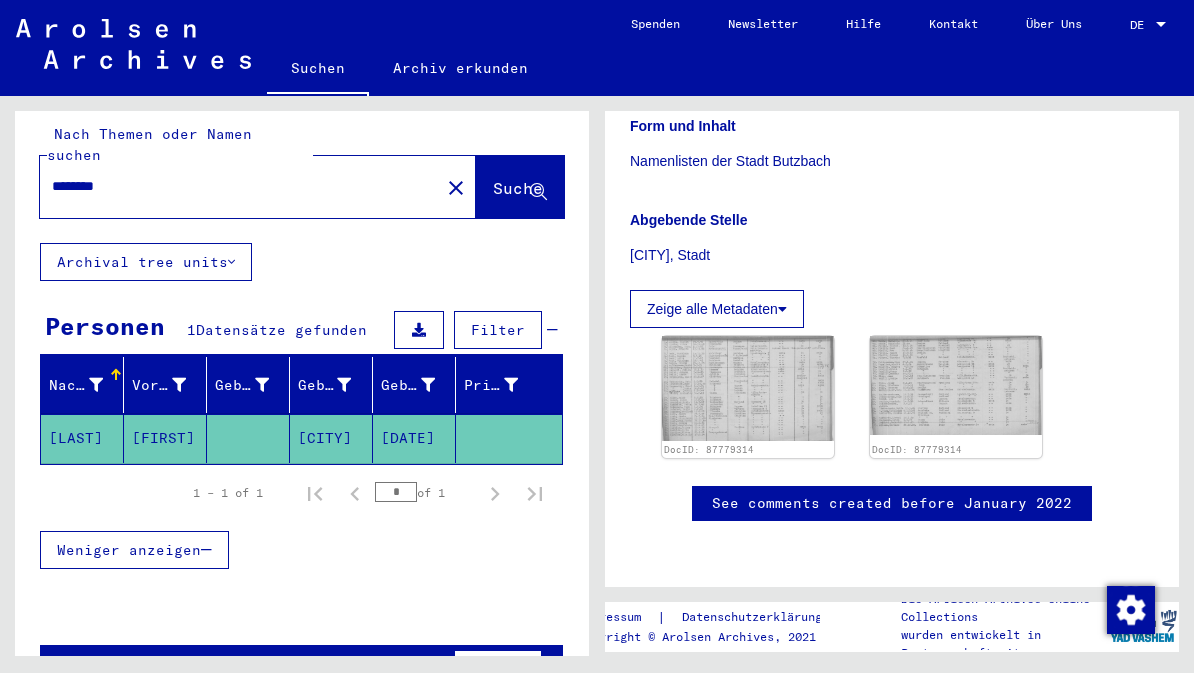 click 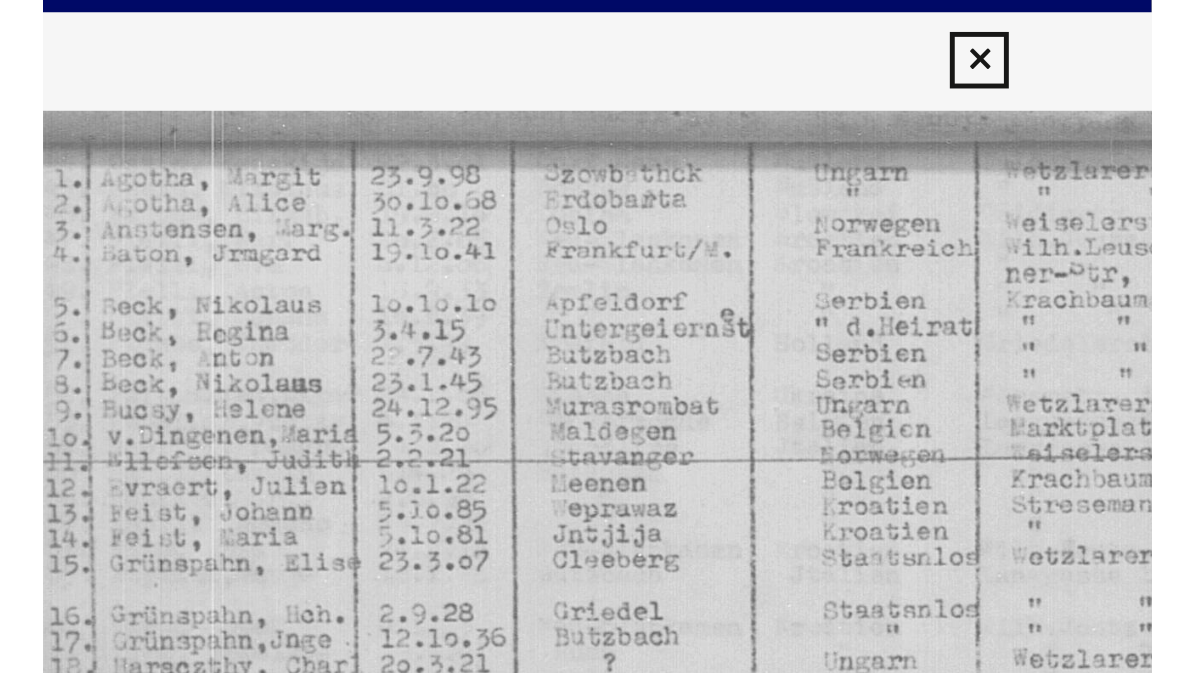 scroll, scrollTop: 0, scrollLeft: 0, axis: both 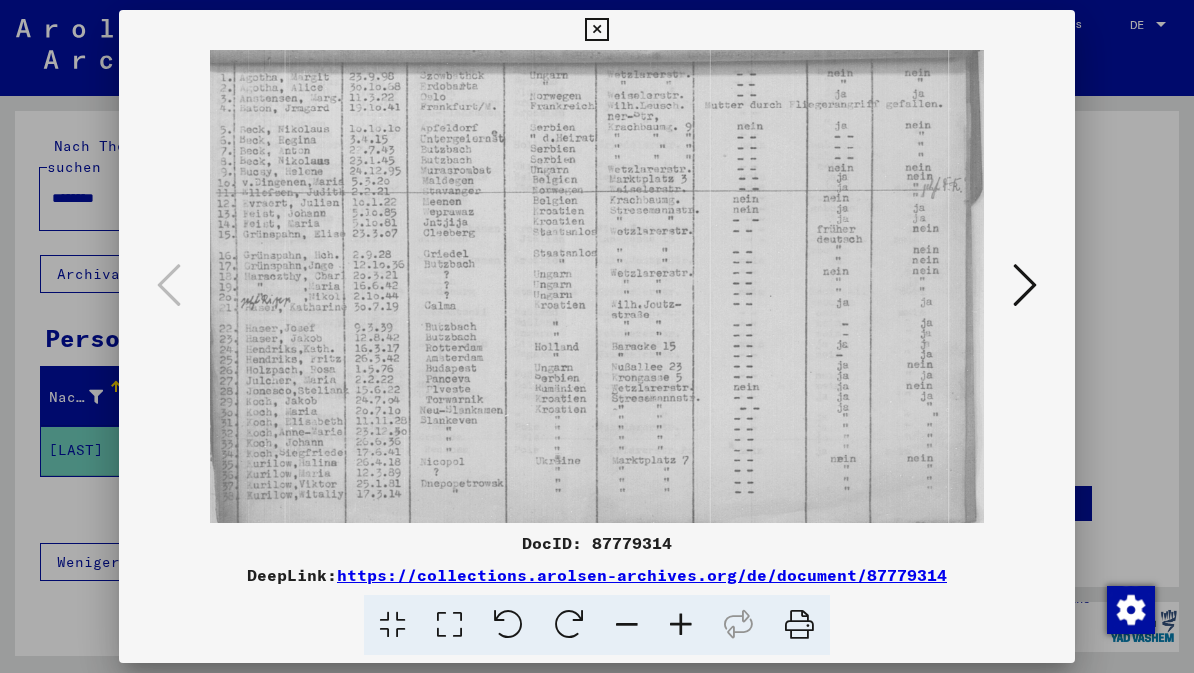 click at bounding box center (1025, 285) 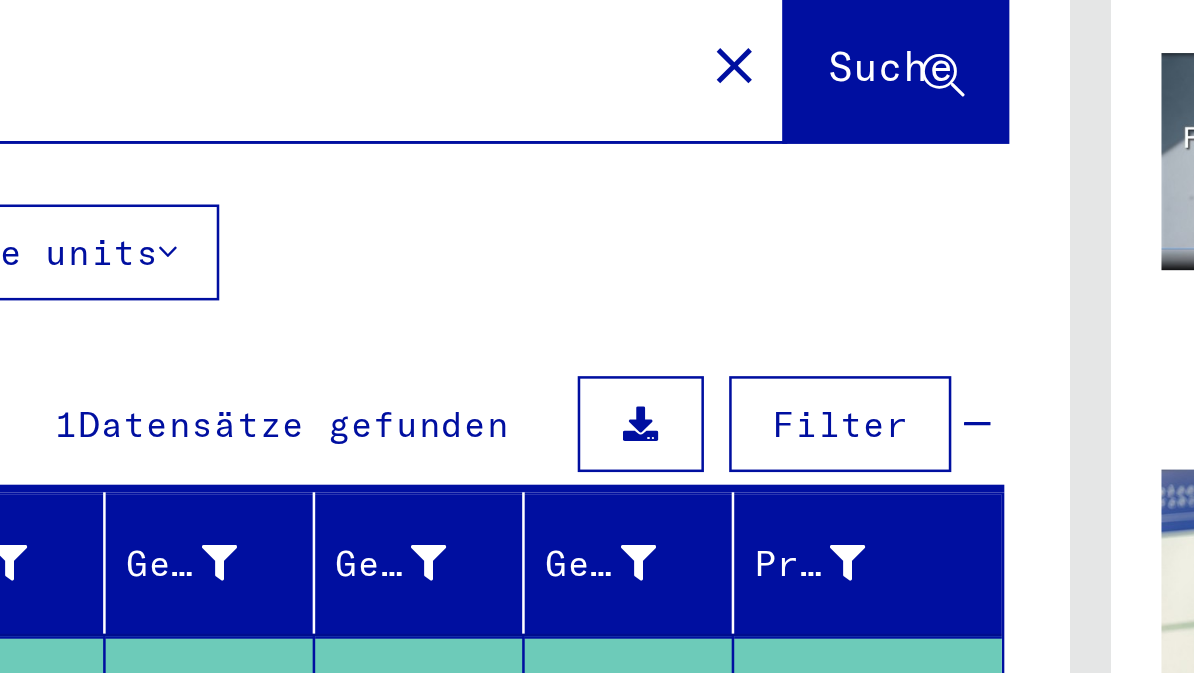 scroll, scrollTop: 0, scrollLeft: 0, axis: both 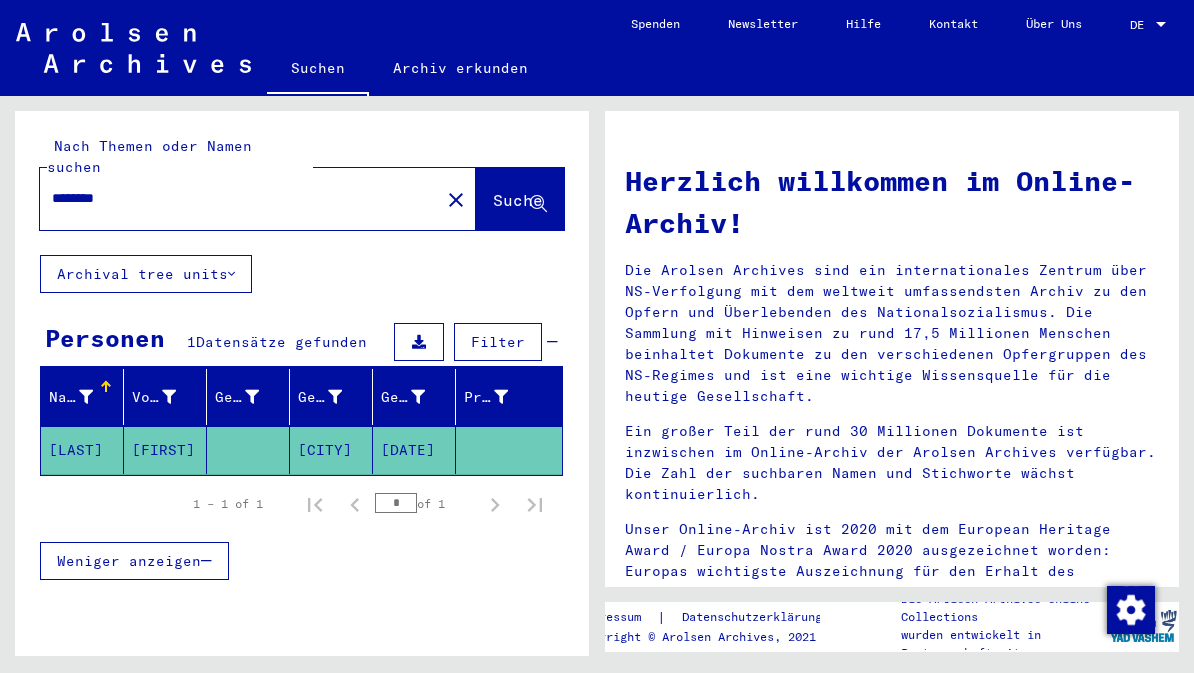 click on "********" at bounding box center [234, 198] 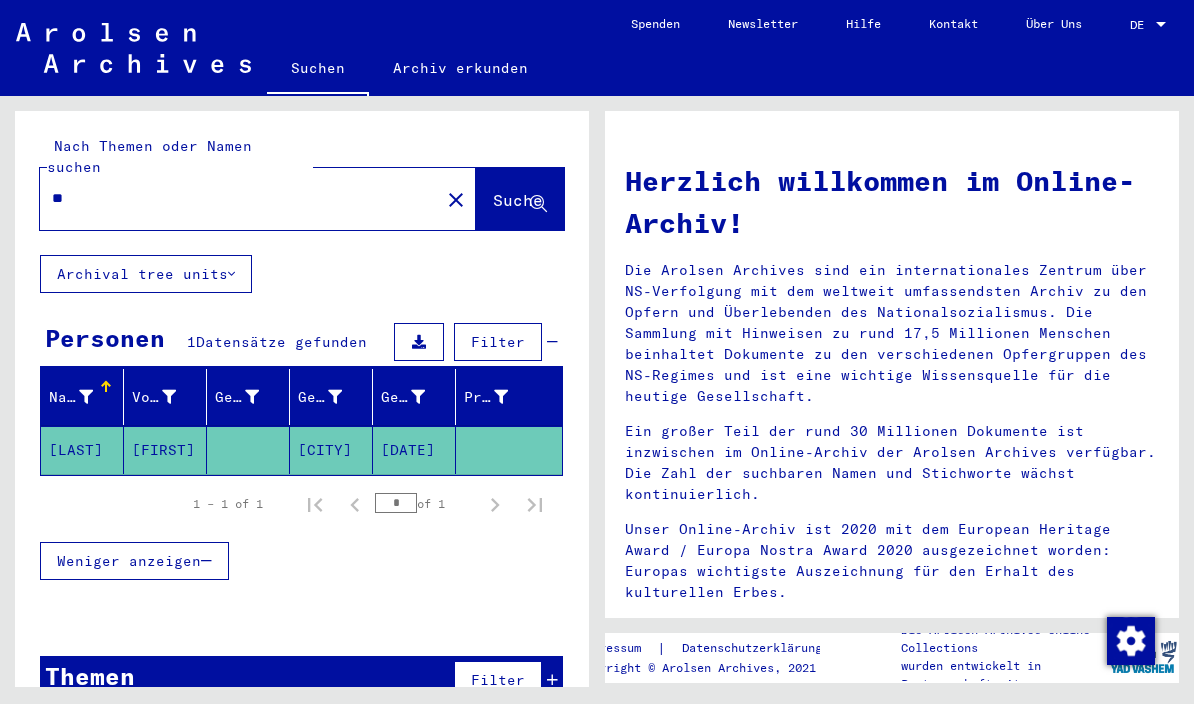 type on "*" 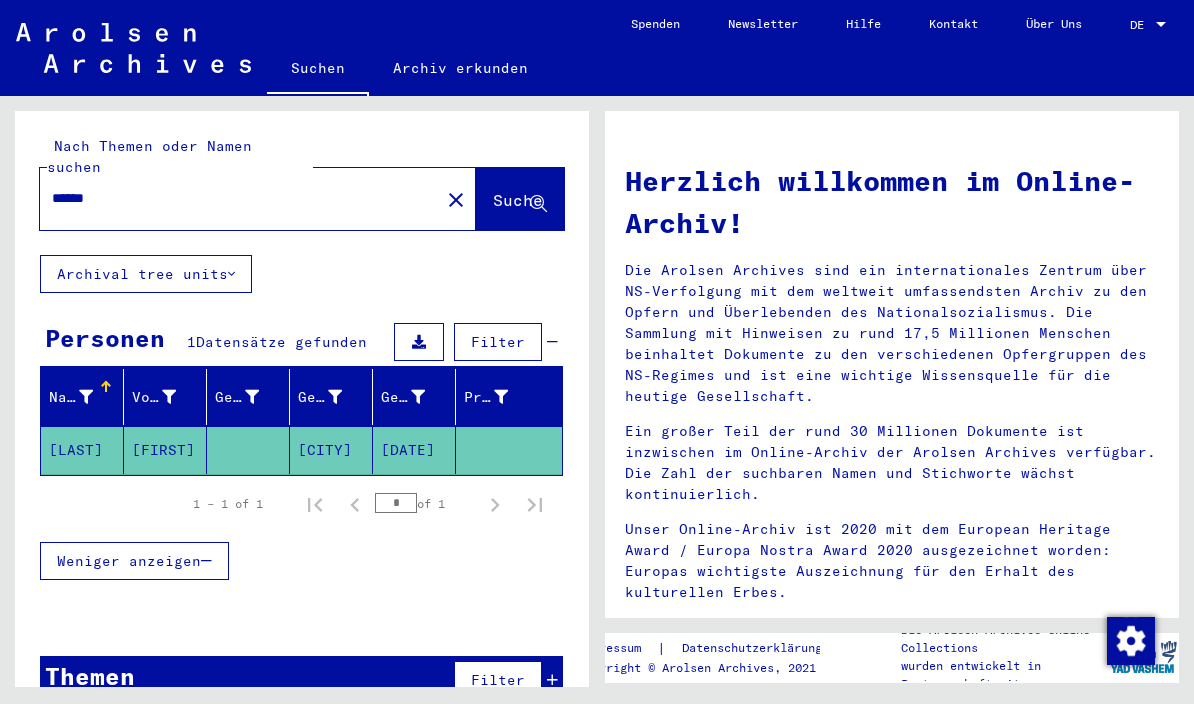 type on "******" 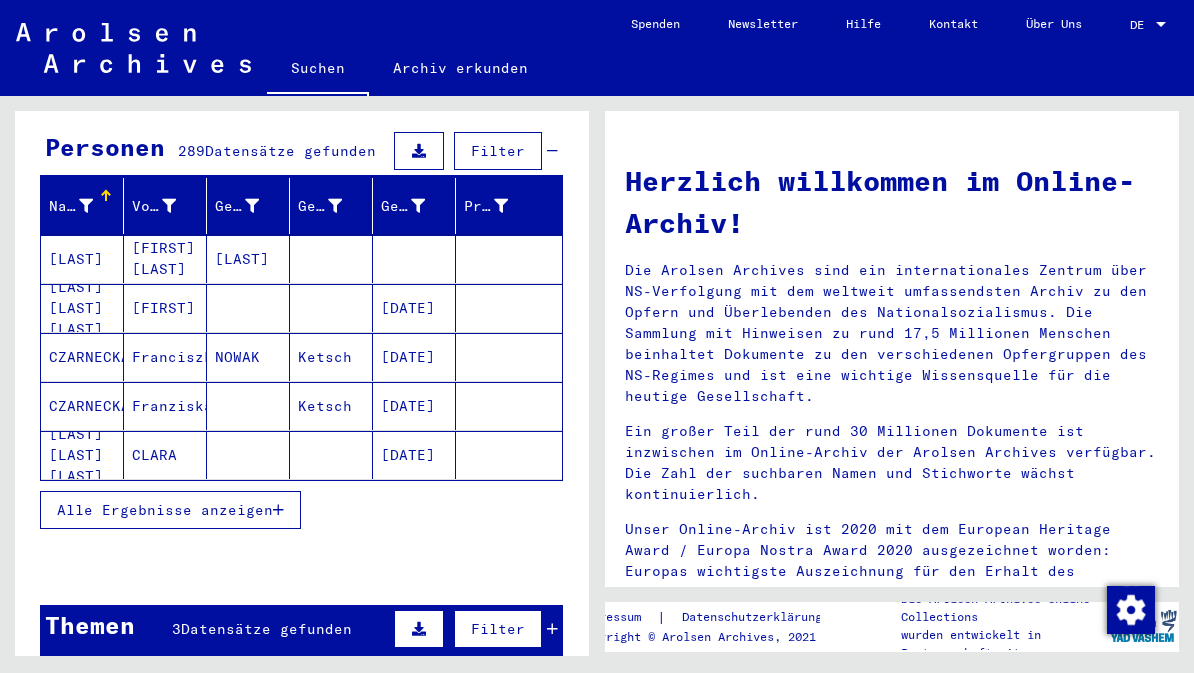 scroll, scrollTop: 202, scrollLeft: 0, axis: vertical 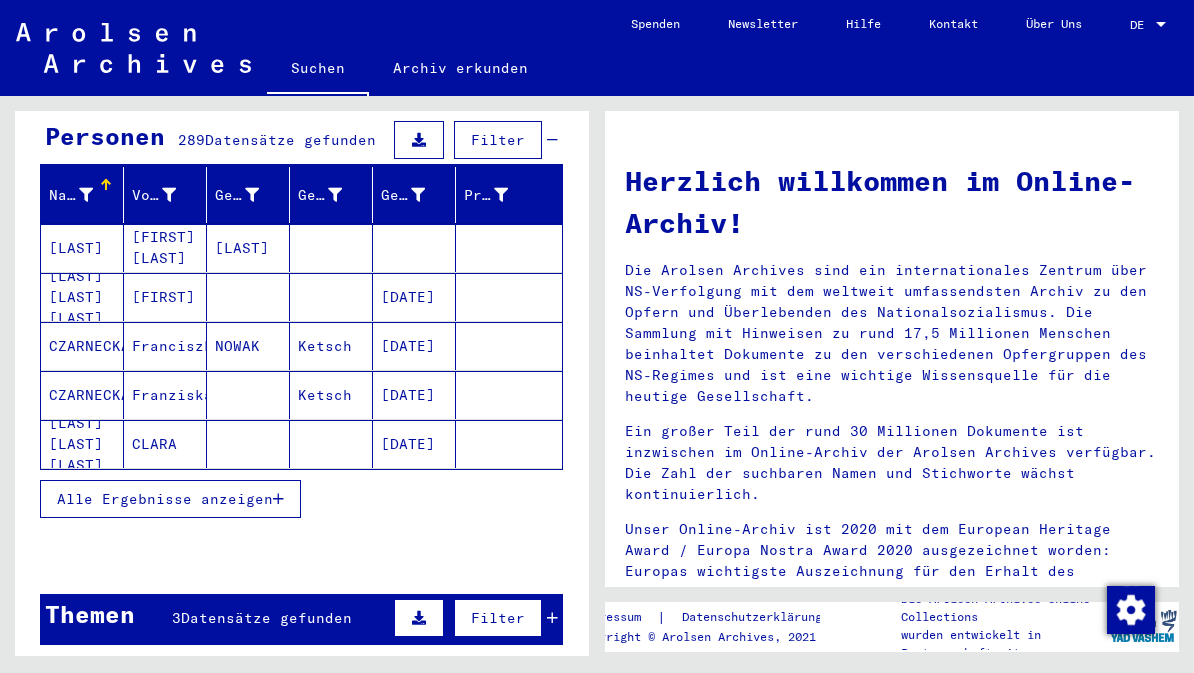 click on "CZARNECKA" at bounding box center [82, 444] 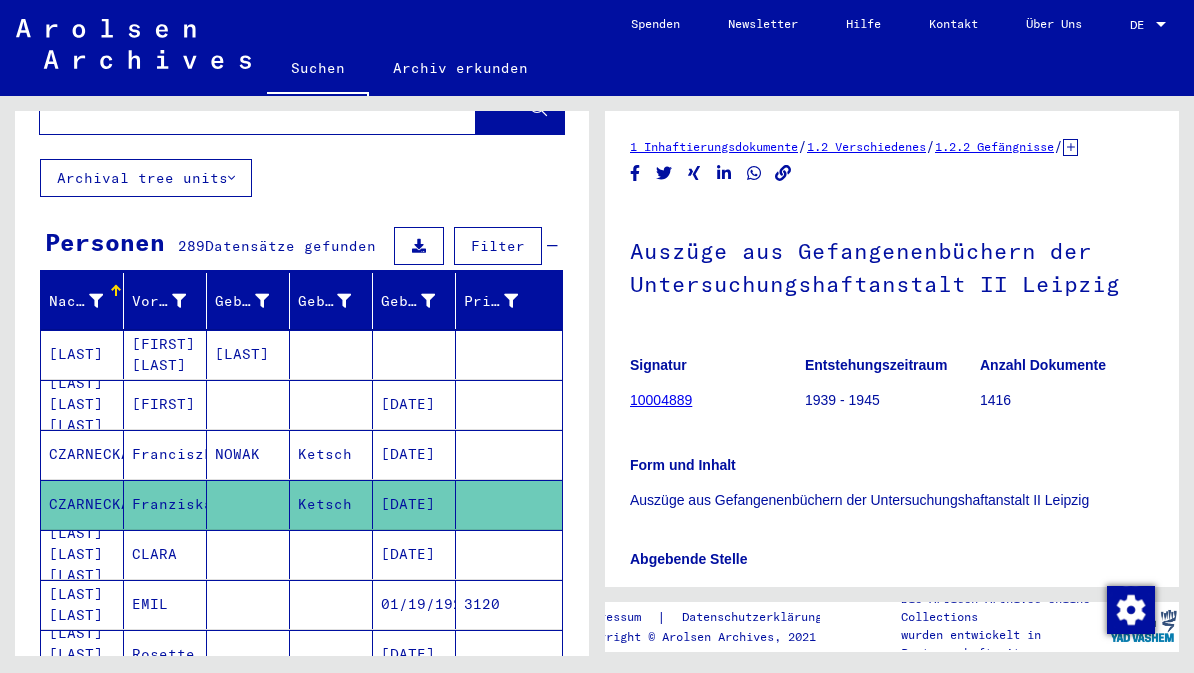 scroll, scrollTop: 94, scrollLeft: 0, axis: vertical 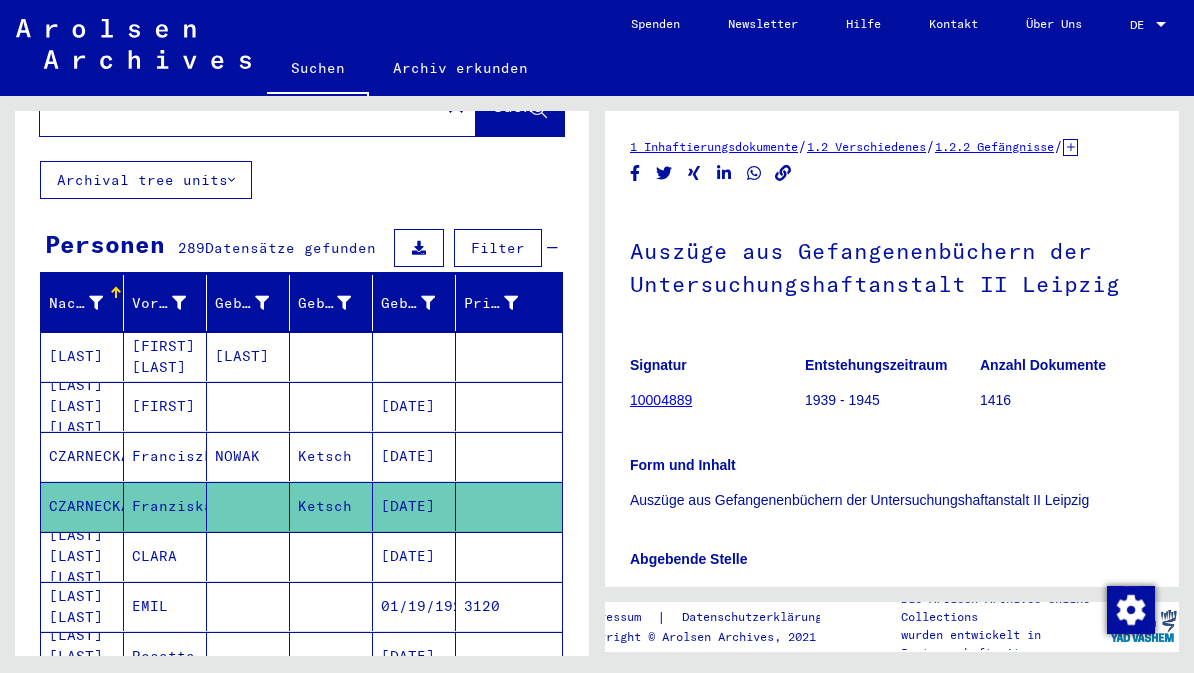 click on "Ketsch" 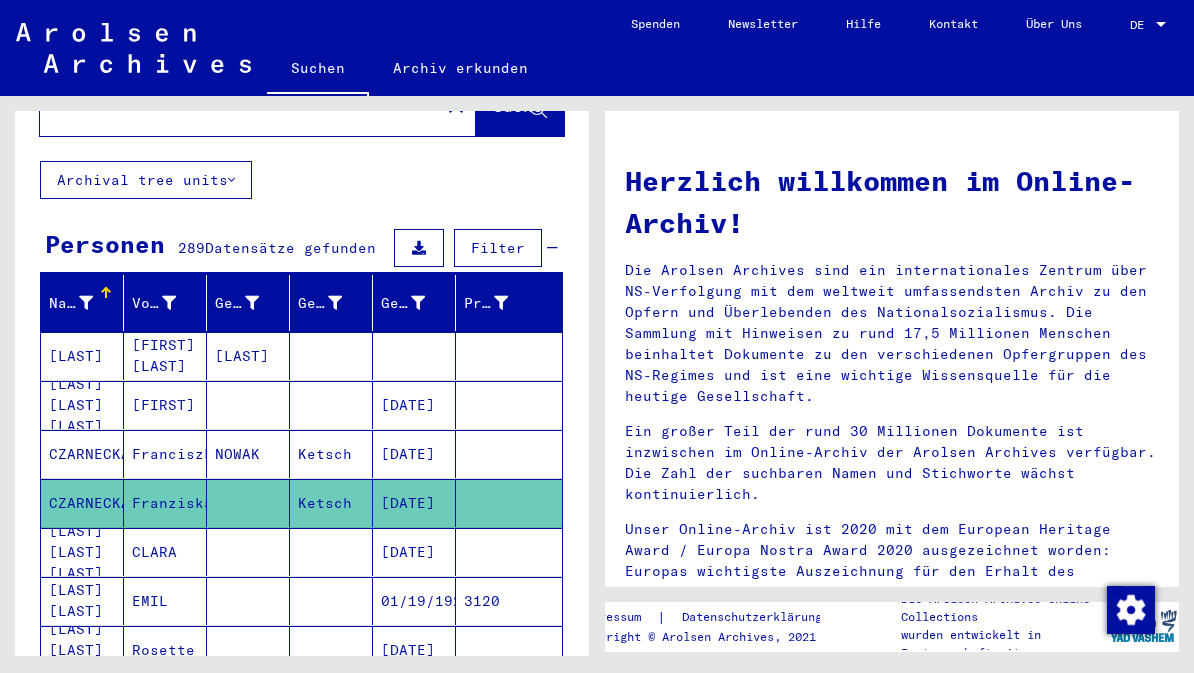 click on "CZARNECKA" at bounding box center (82, 503) 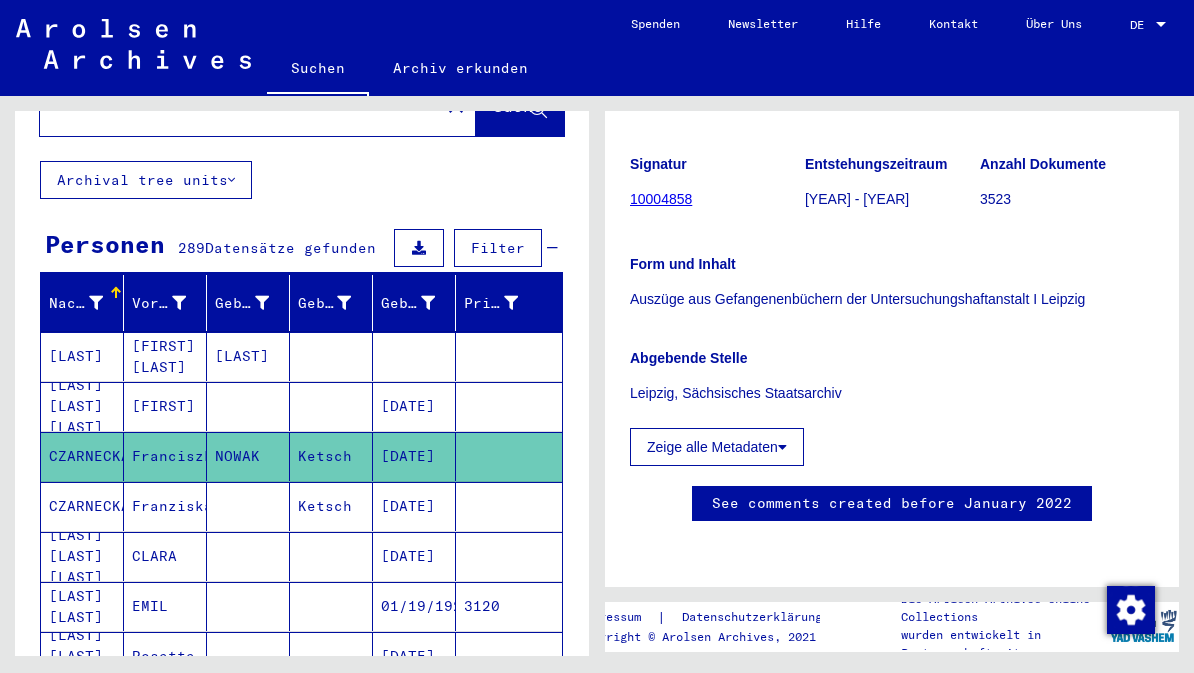 scroll, scrollTop: 491, scrollLeft: 0, axis: vertical 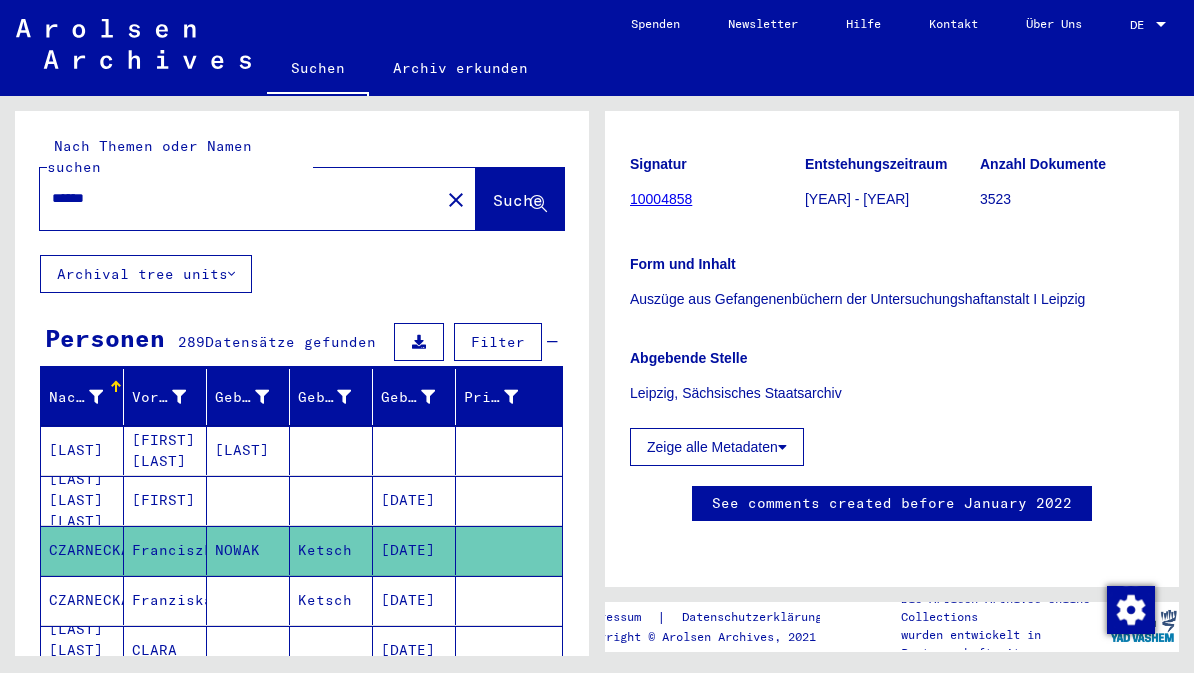 click on "Suche" 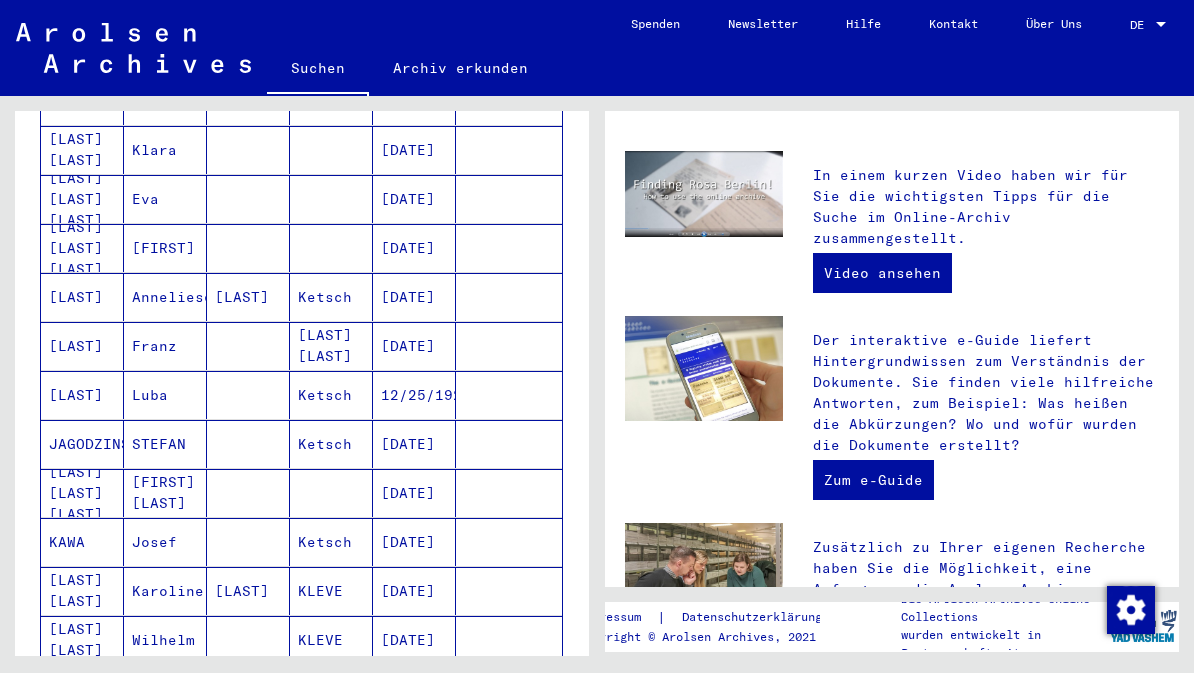 scroll, scrollTop: 797, scrollLeft: 0, axis: vertical 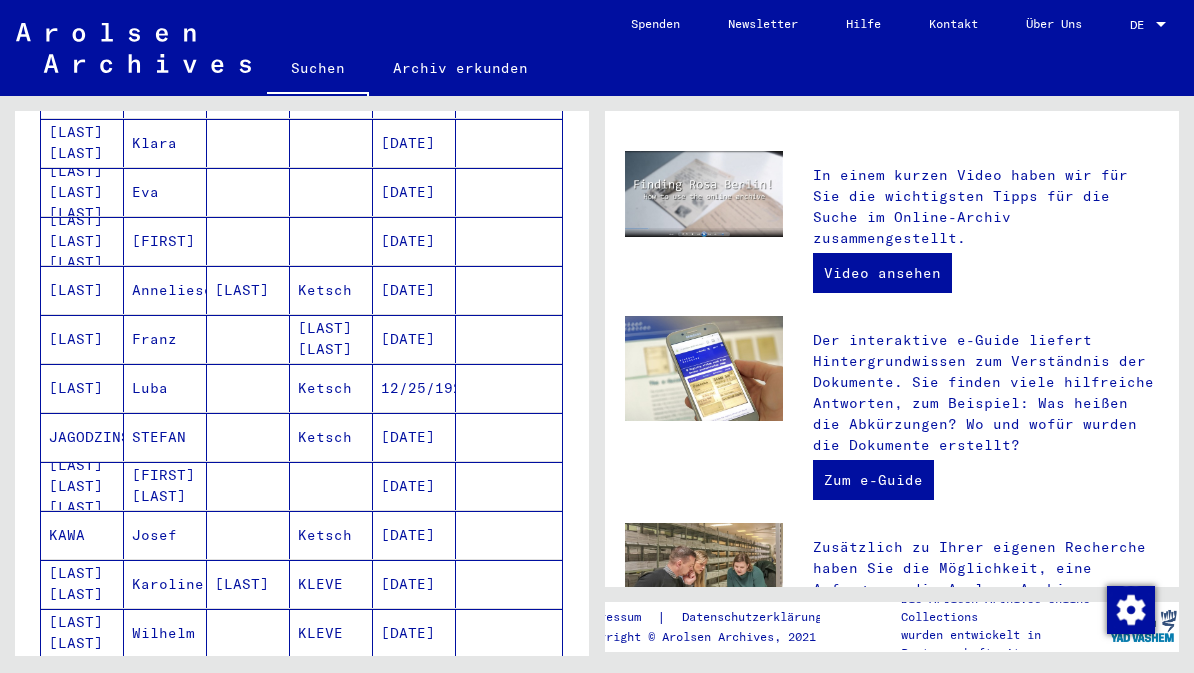 click on "Anneliese" at bounding box center (165, 339) 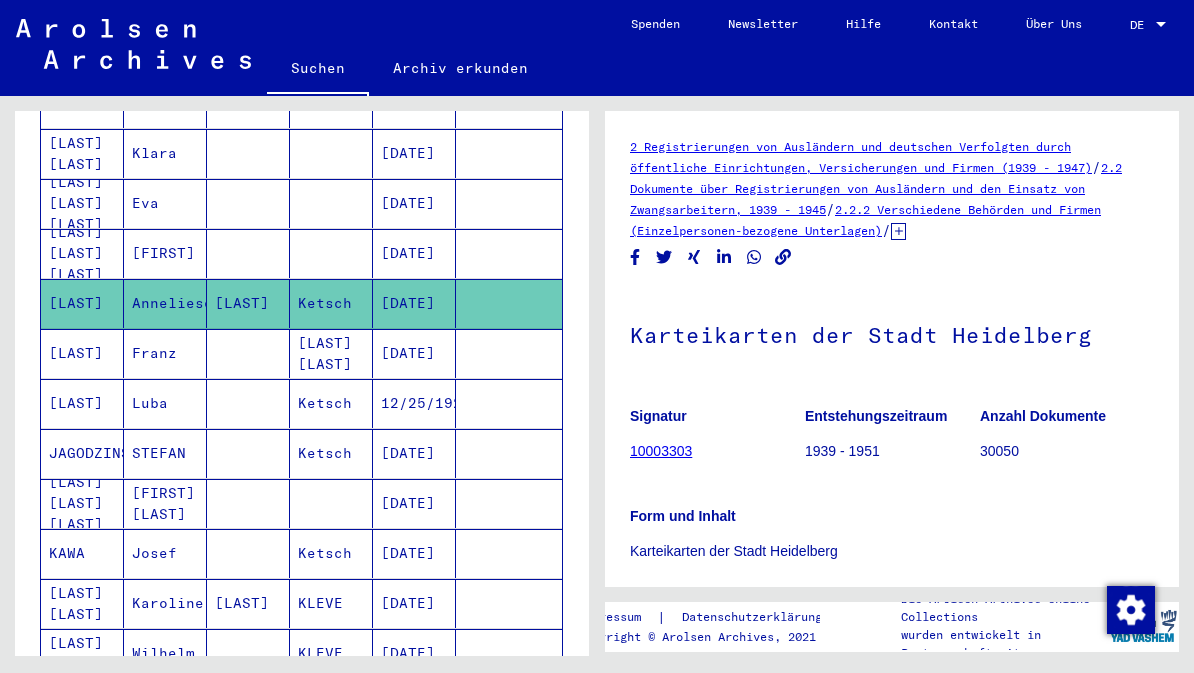scroll, scrollTop: 0, scrollLeft: 0, axis: both 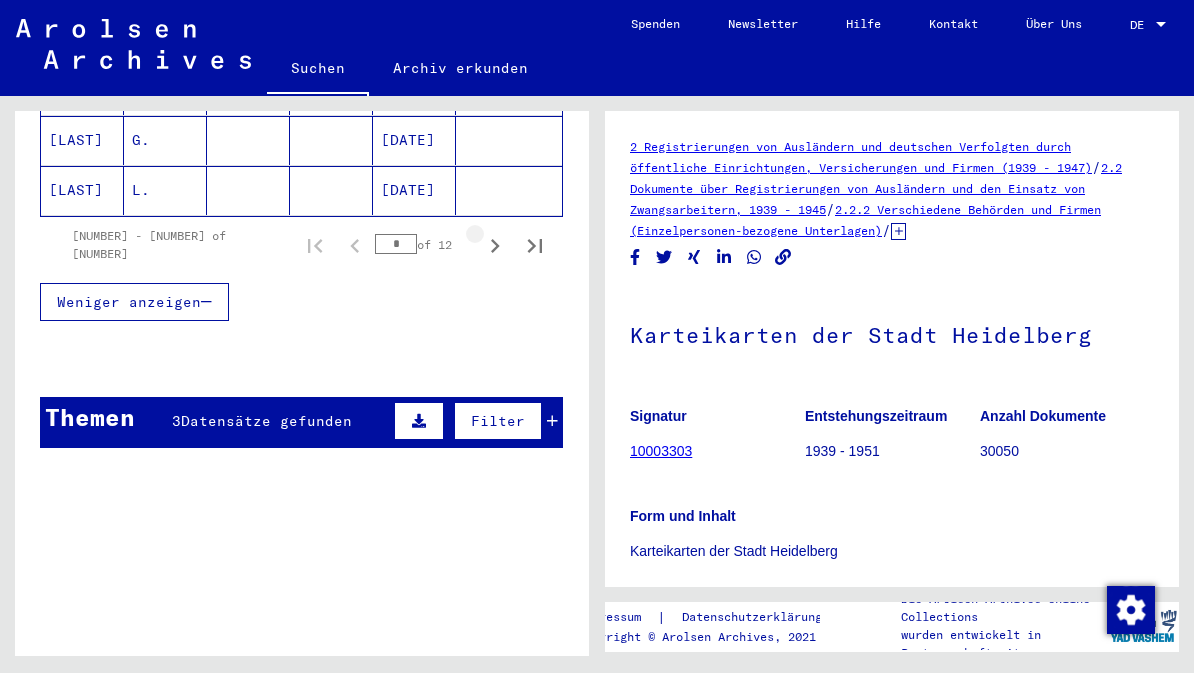 click 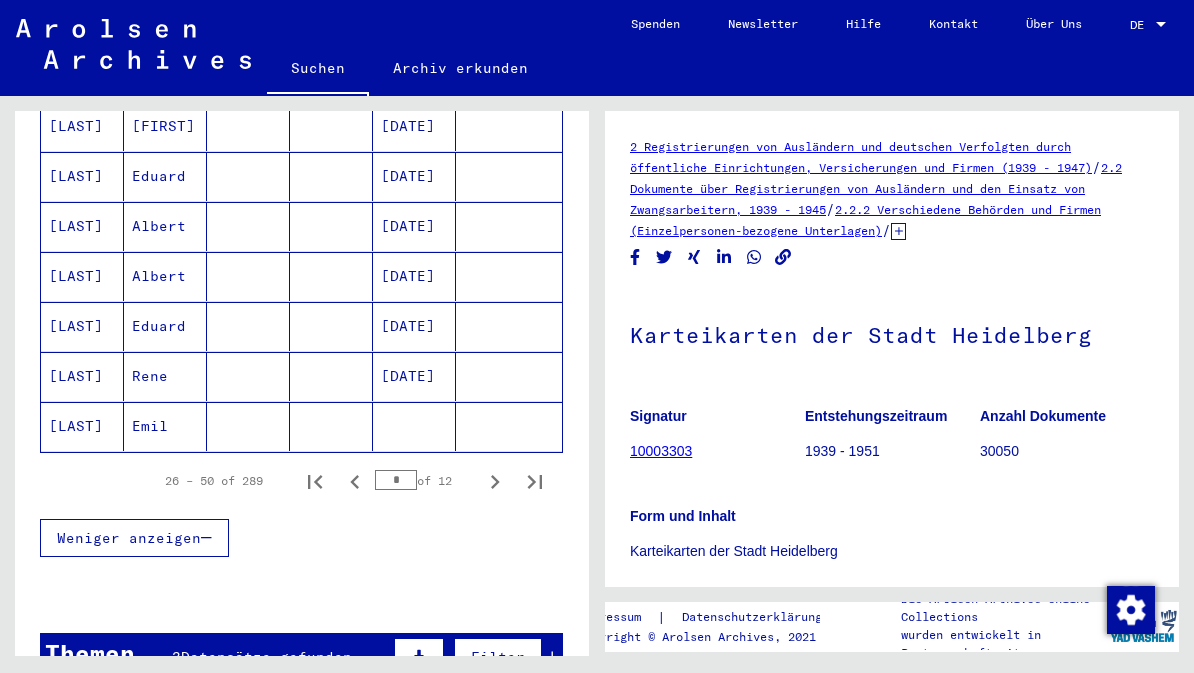 scroll, scrollTop: 1285, scrollLeft: 0, axis: vertical 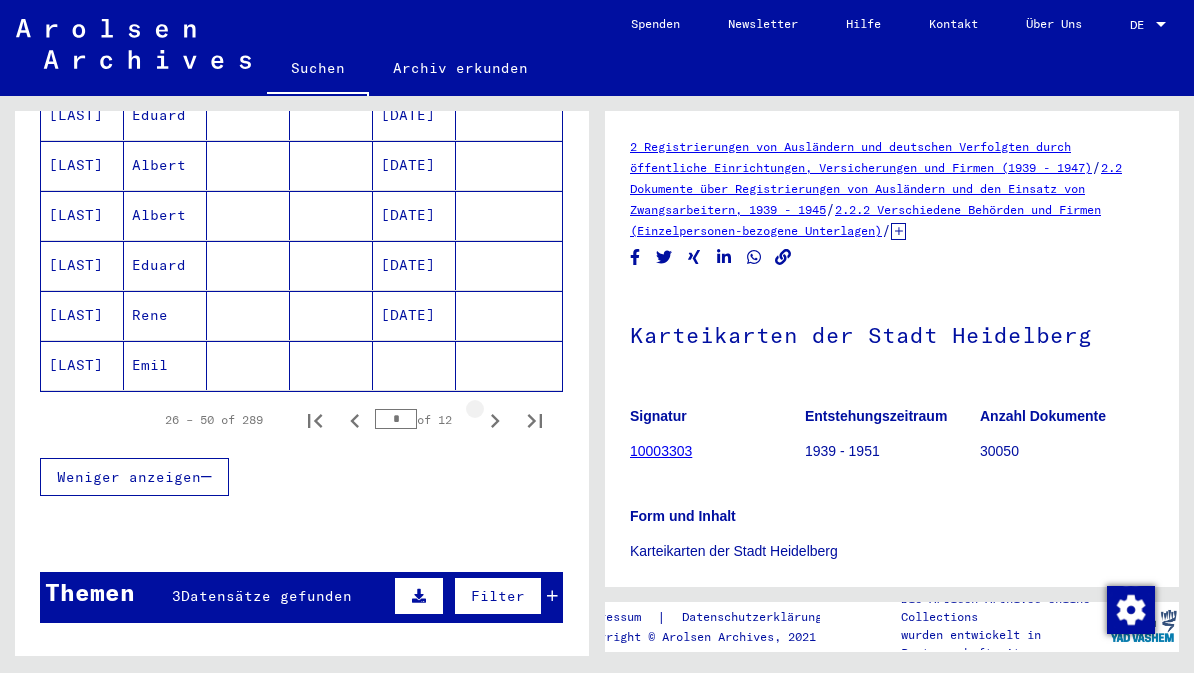 click 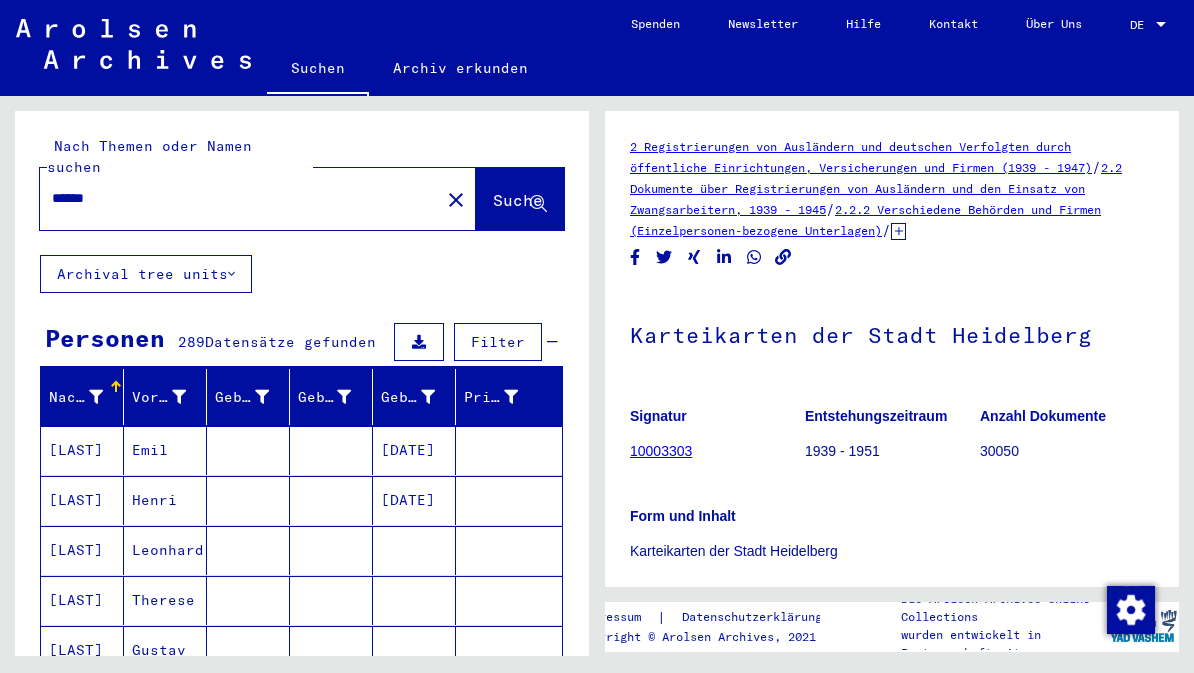 scroll, scrollTop: 0, scrollLeft: 0, axis: both 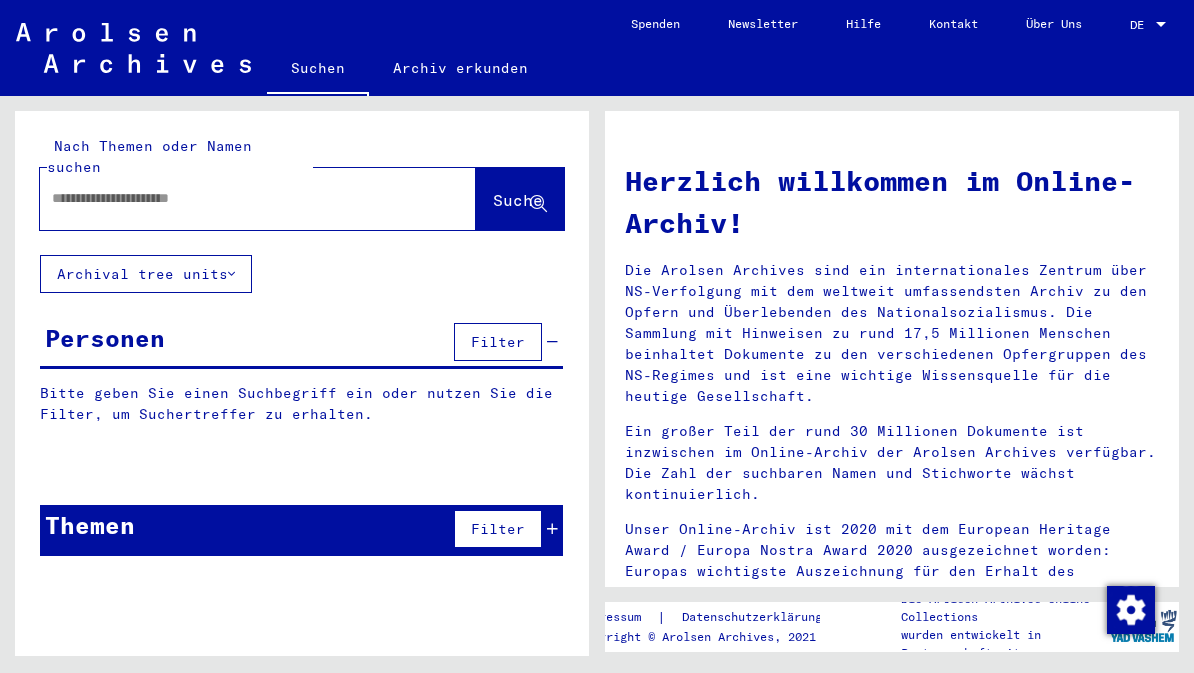 click at bounding box center (234, 198) 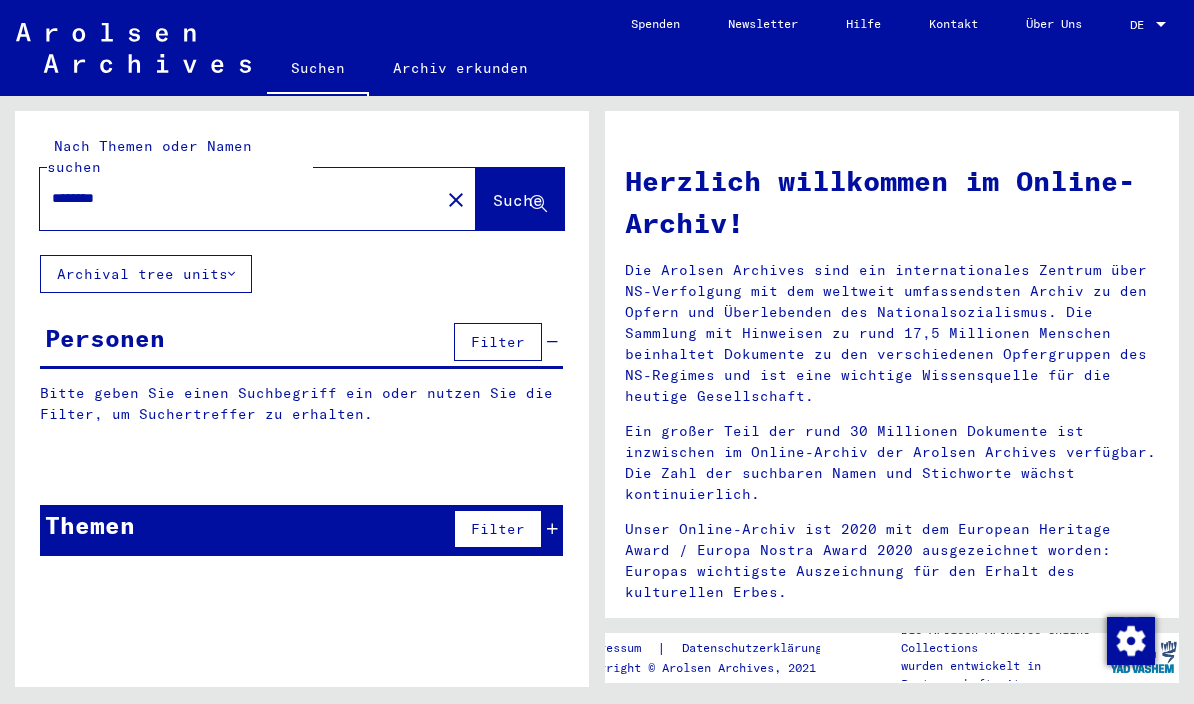 type on "********" 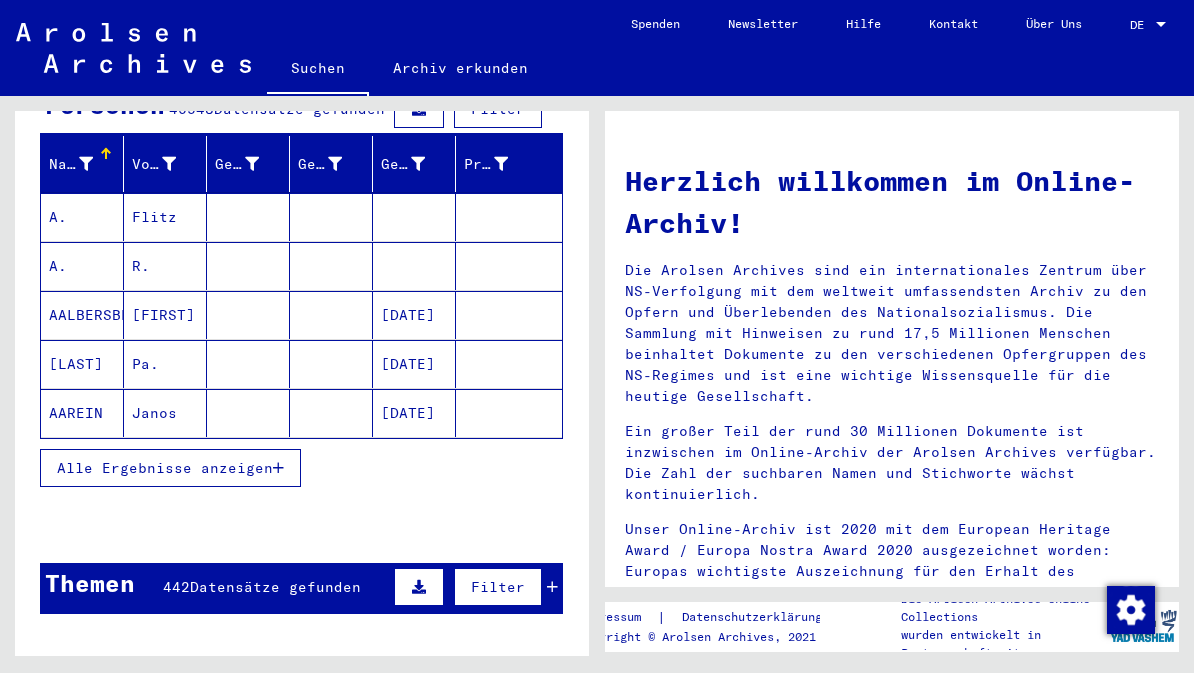 scroll, scrollTop: 232, scrollLeft: 0, axis: vertical 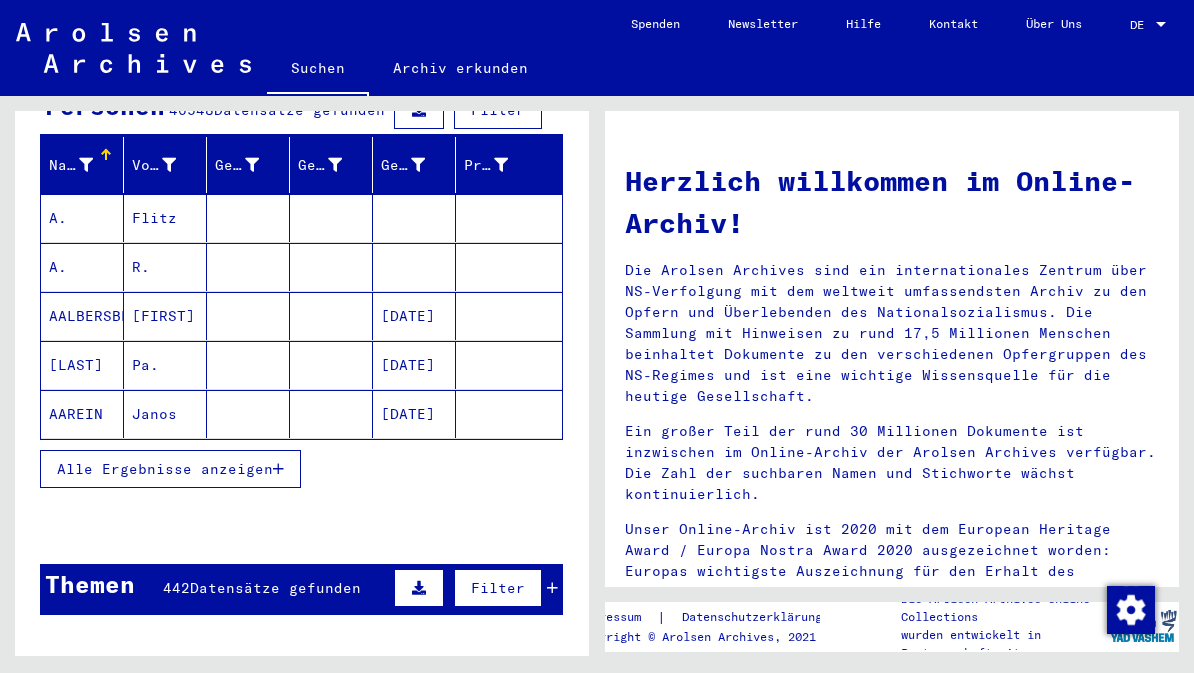 click on "Alle Ergebnisse anzeigen" at bounding box center [165, 469] 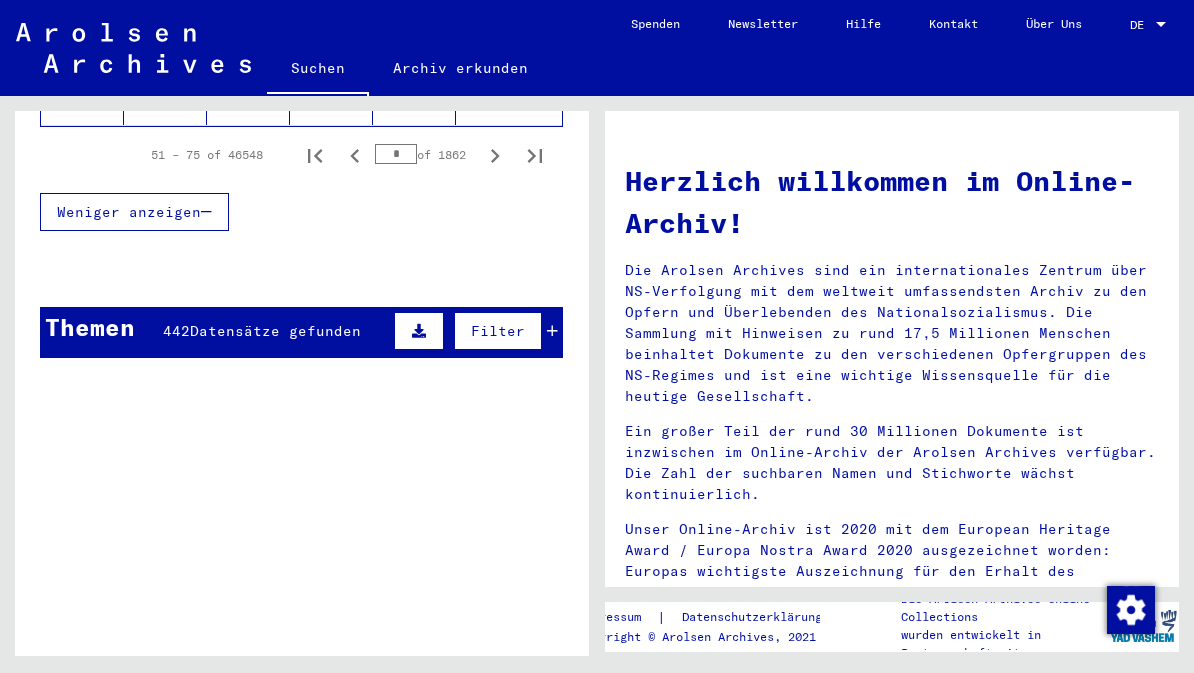 scroll, scrollTop: 1524, scrollLeft: 0, axis: vertical 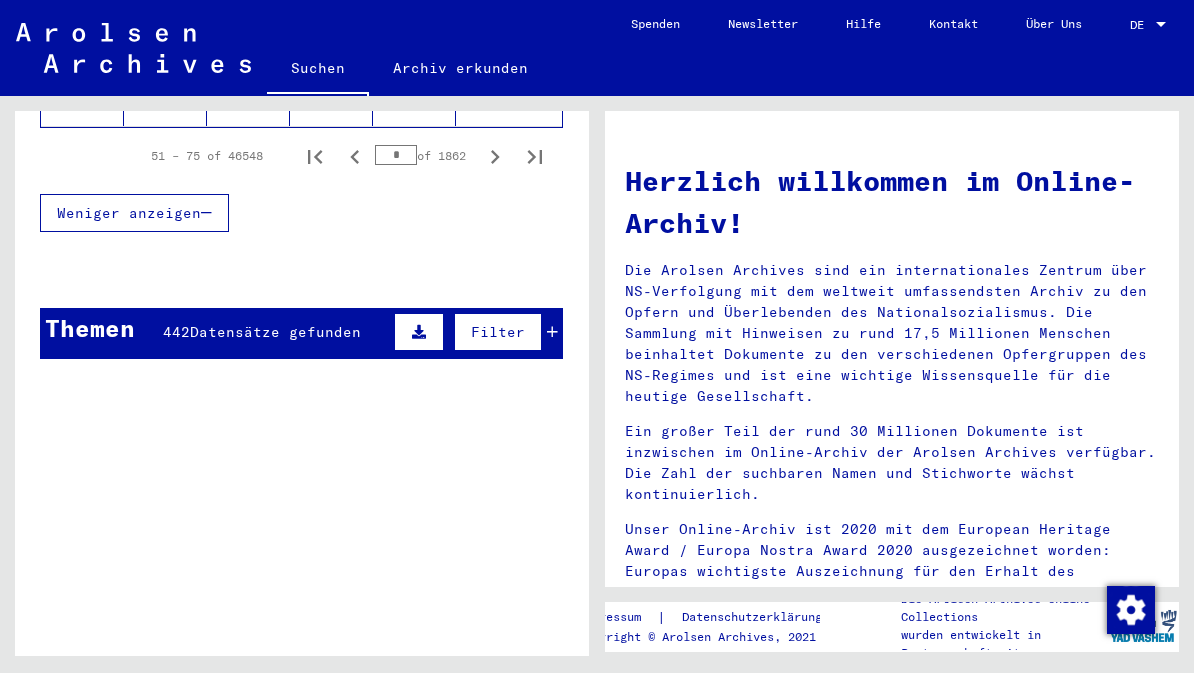 click on "Datensätze gefunden" at bounding box center [275, 332] 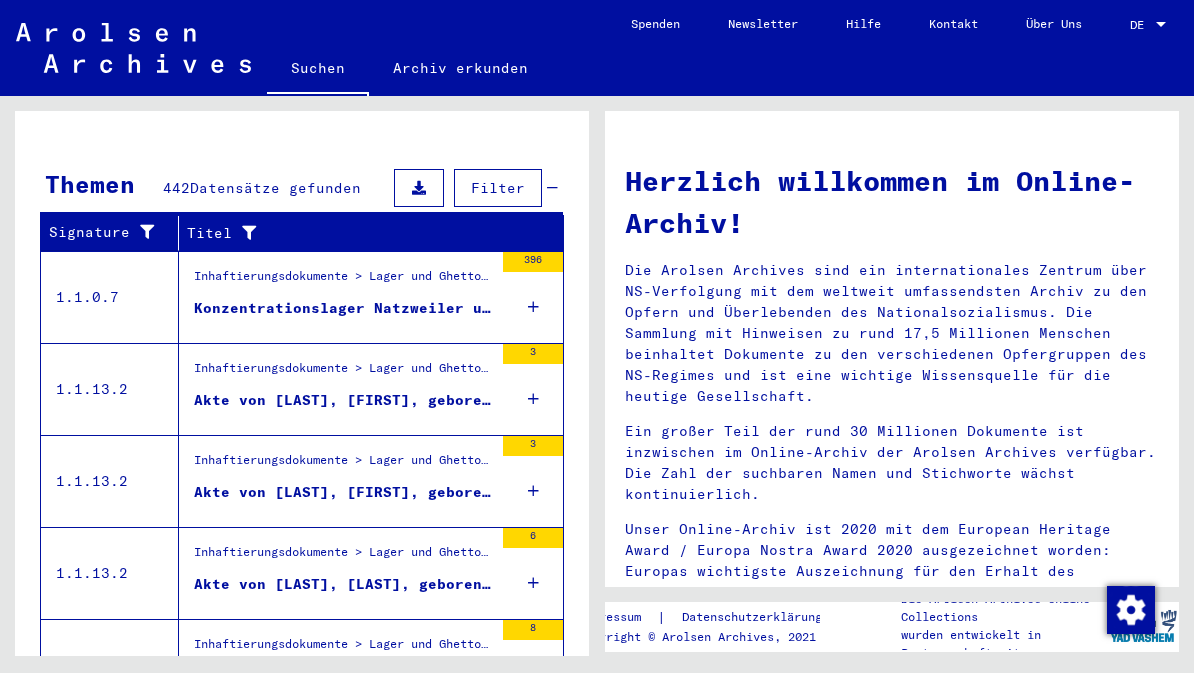 scroll, scrollTop: 1628, scrollLeft: 0, axis: vertical 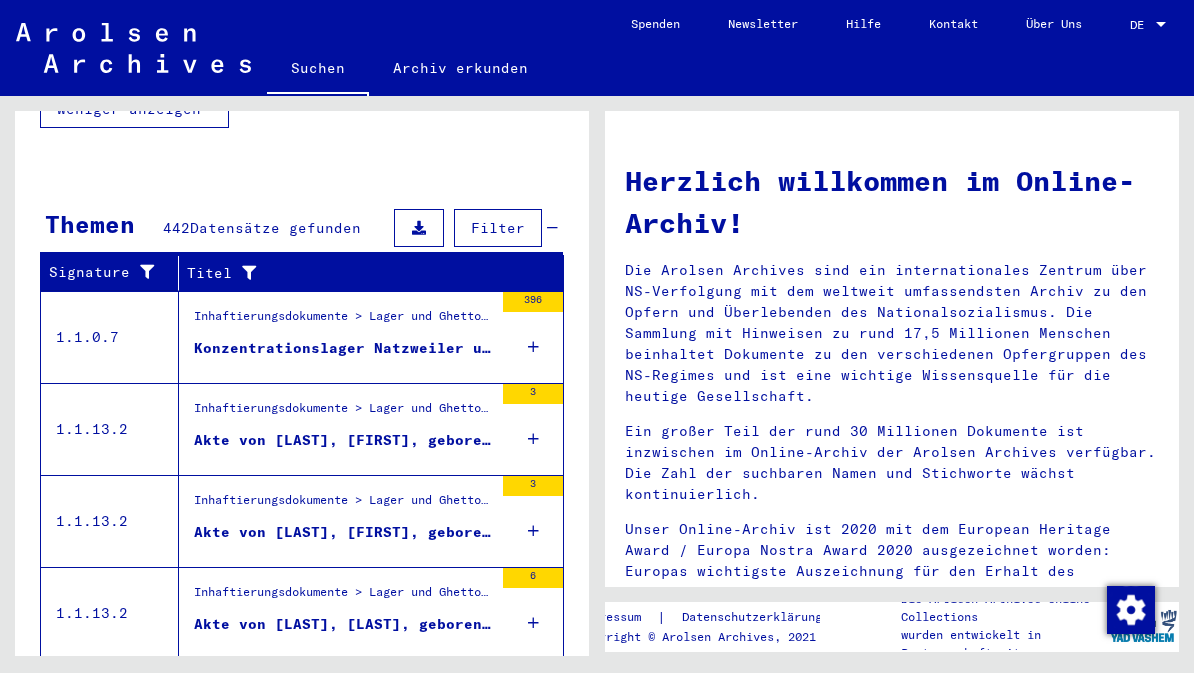 click on "Konzentrationslager Natzweiler und Kommandos" at bounding box center (343, 348) 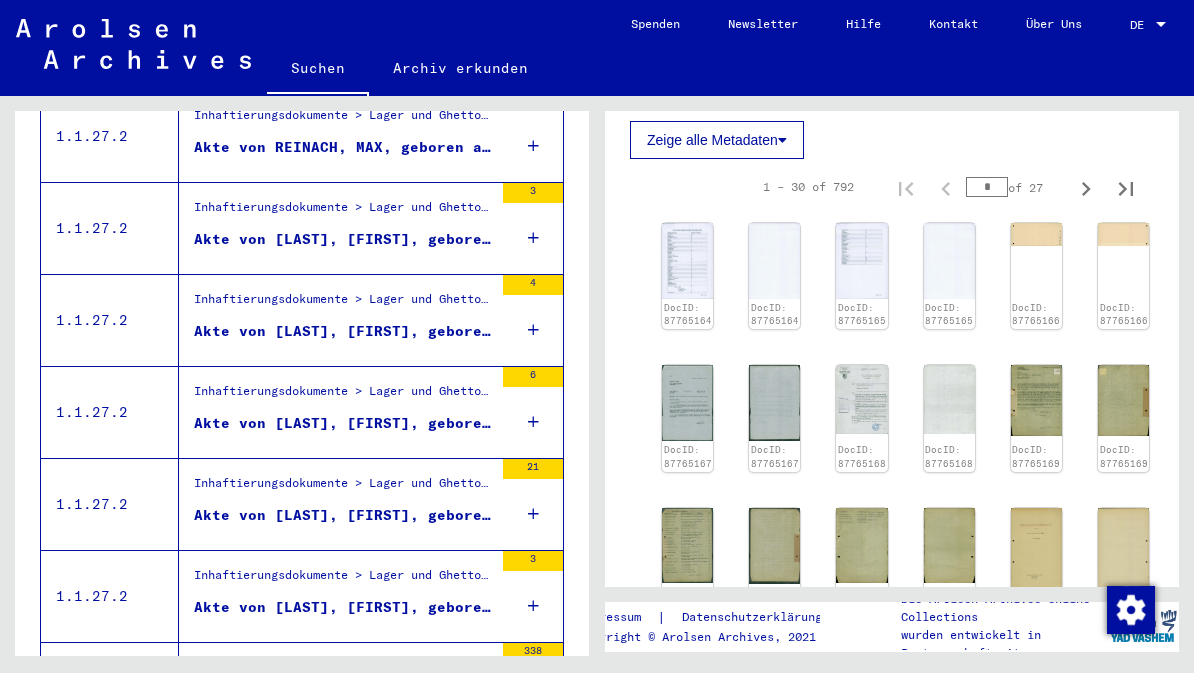scroll, scrollTop: 855, scrollLeft: 0, axis: vertical 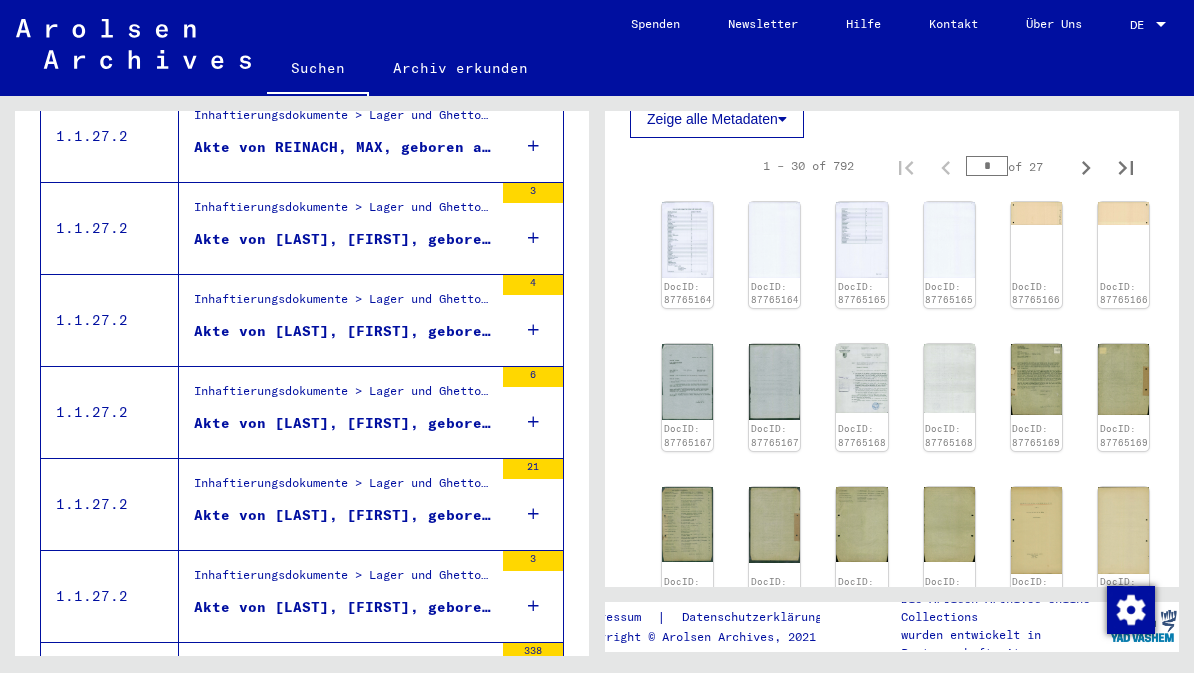 click 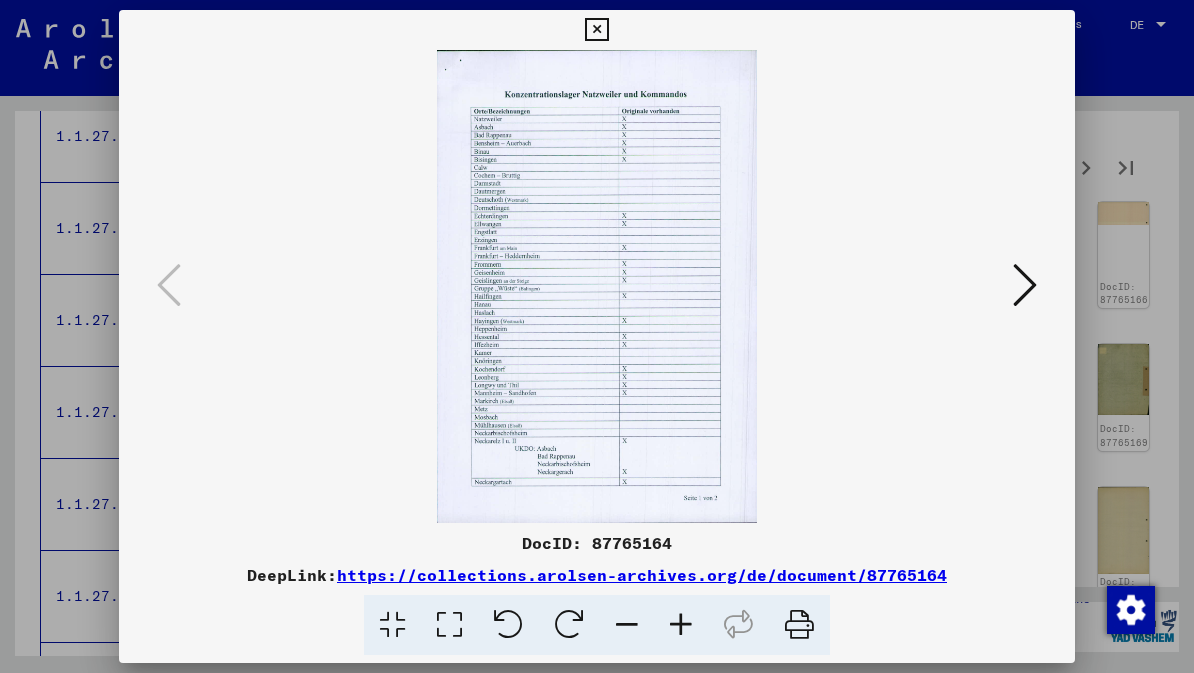 click at bounding box center (1025, 285) 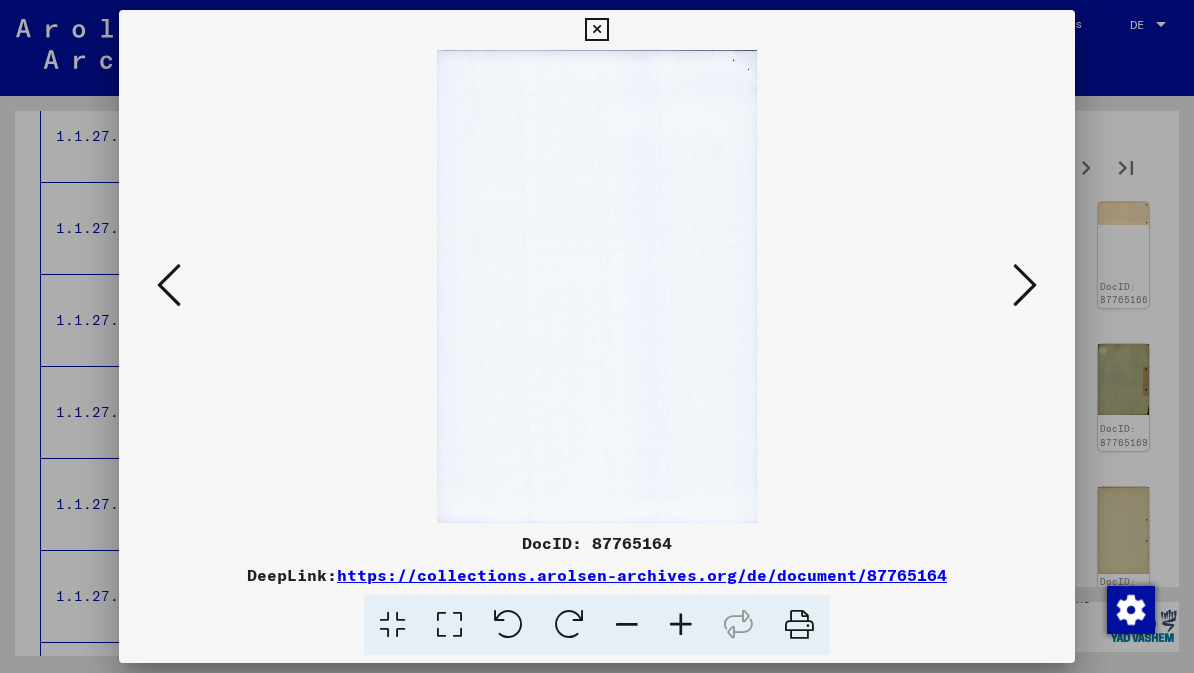 click at bounding box center (1025, 285) 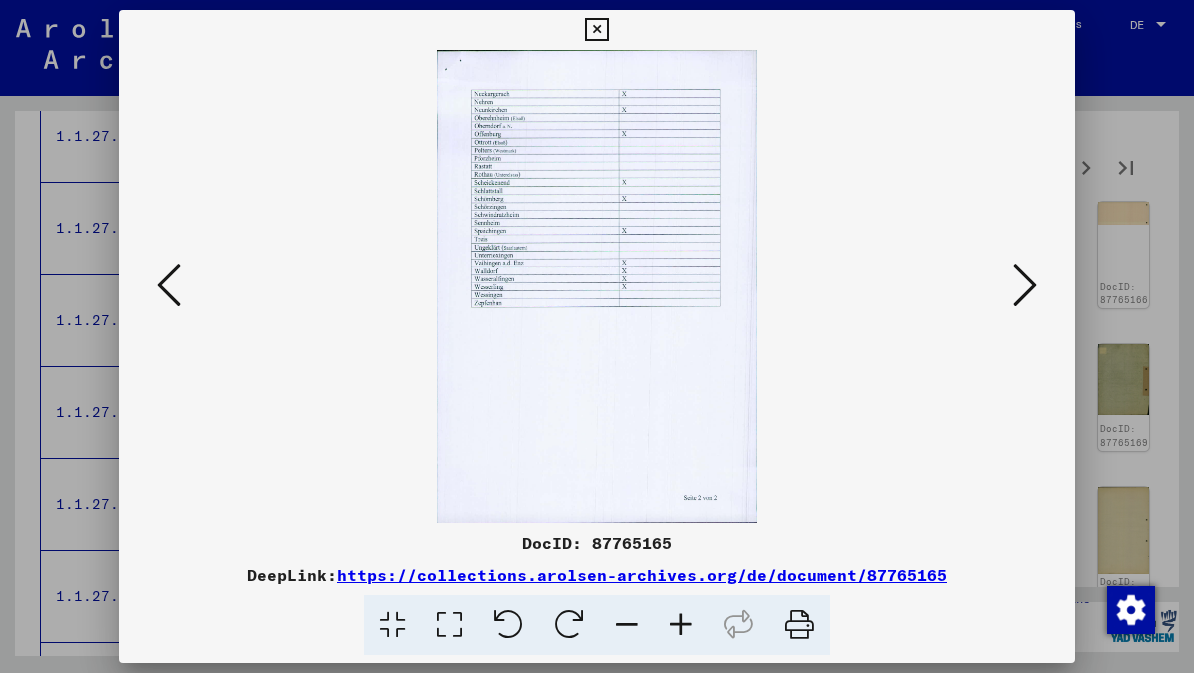 click at bounding box center [1025, 285] 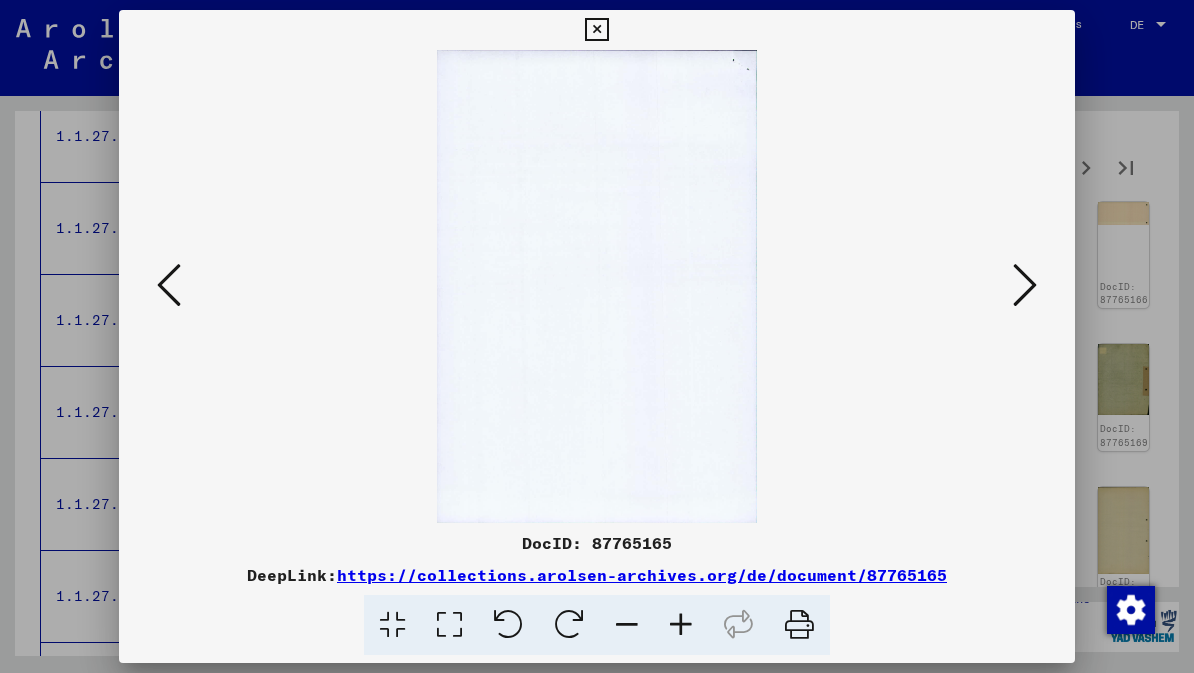 click at bounding box center (1025, 285) 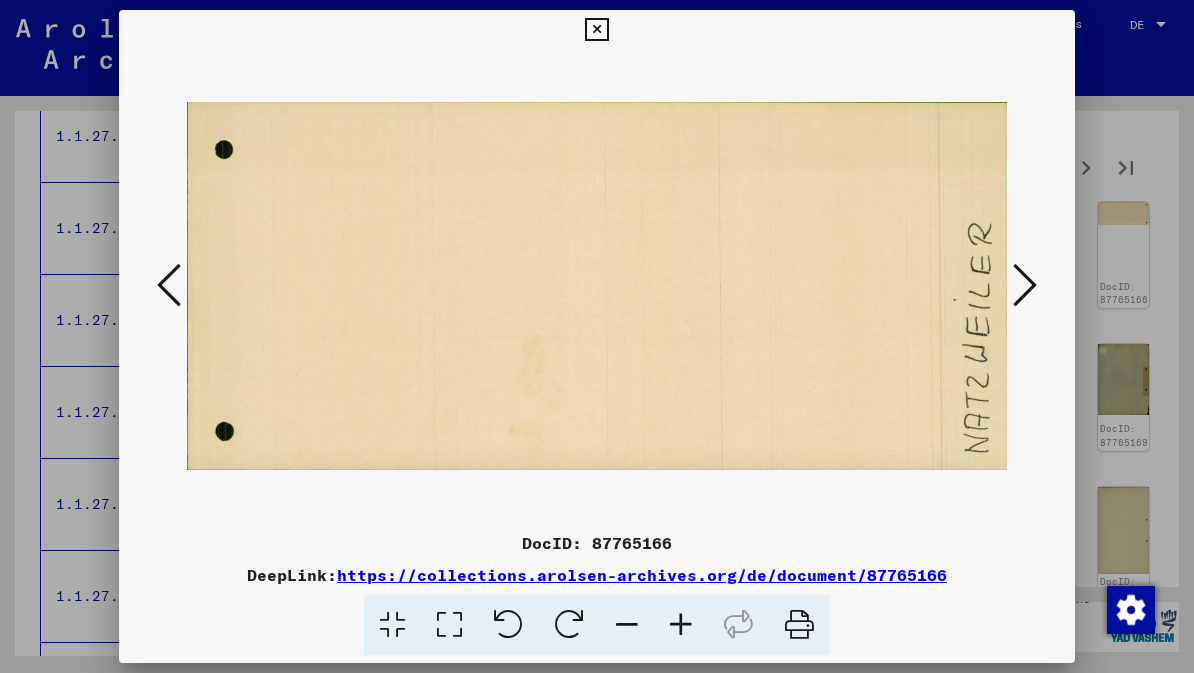 click at bounding box center [1025, 285] 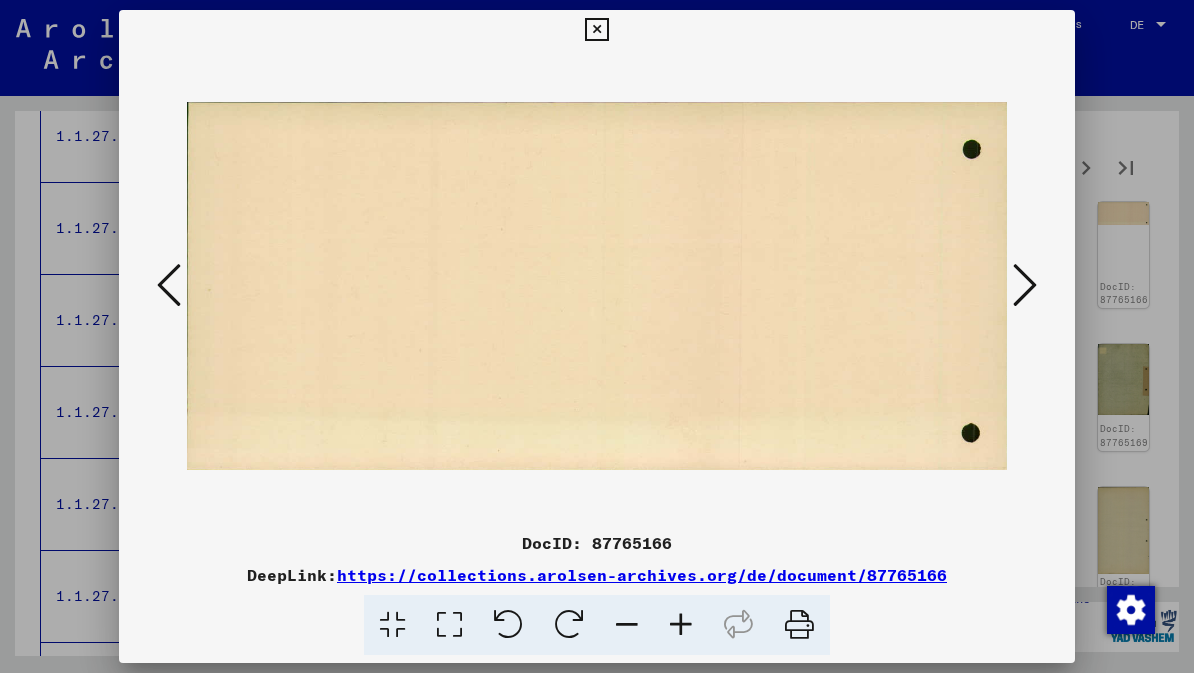 click at bounding box center (1025, 285) 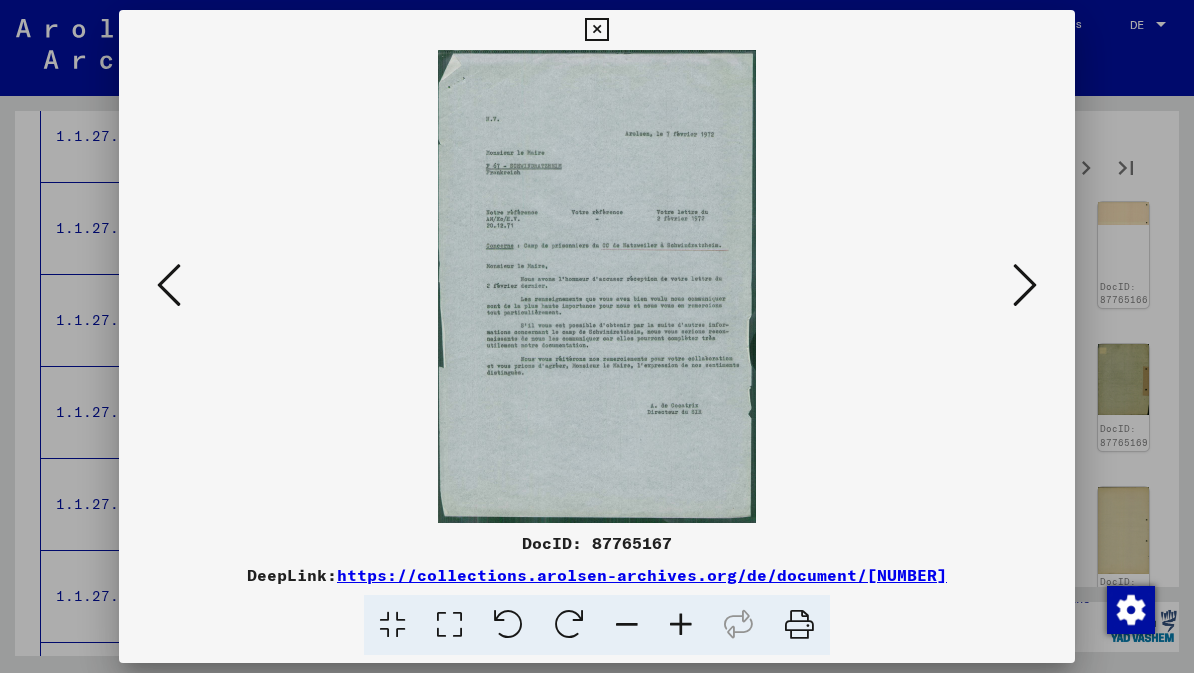 click at bounding box center [1025, 285] 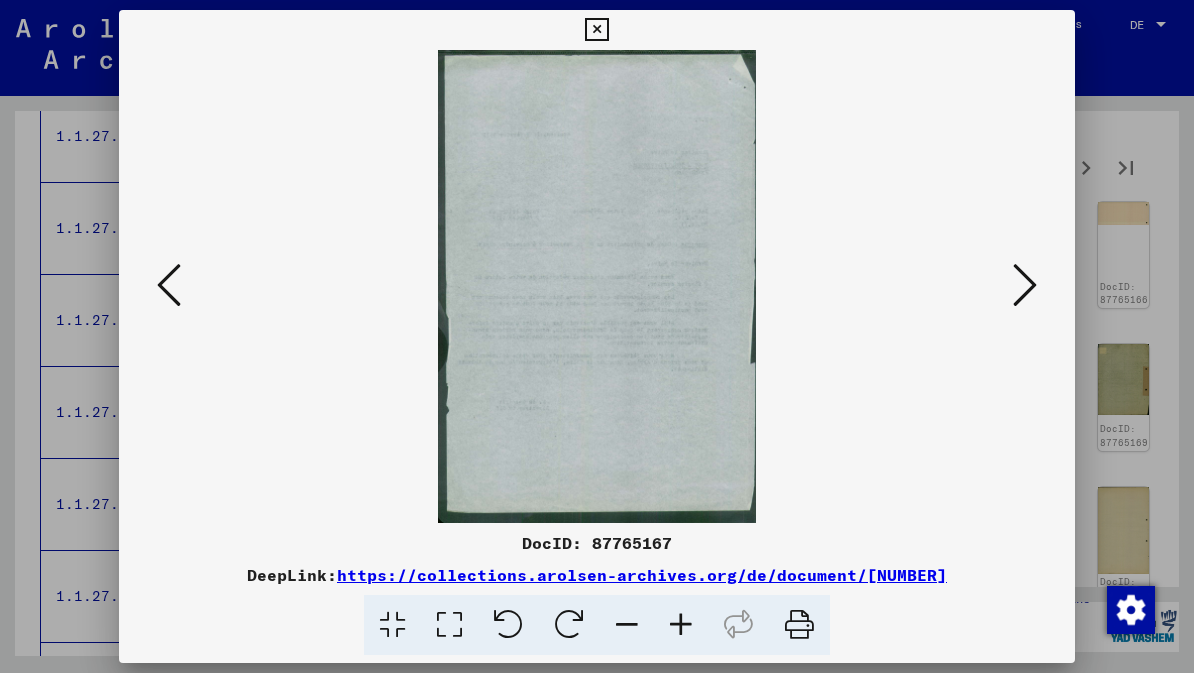 click at bounding box center (1025, 285) 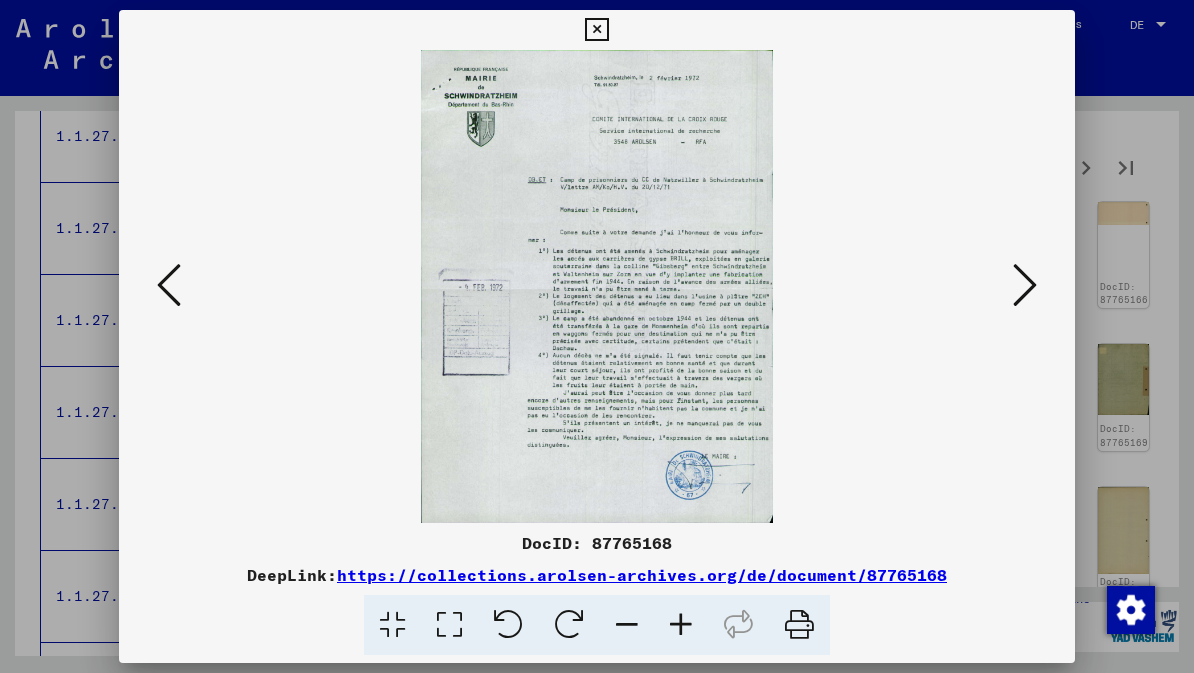 click at bounding box center (1025, 285) 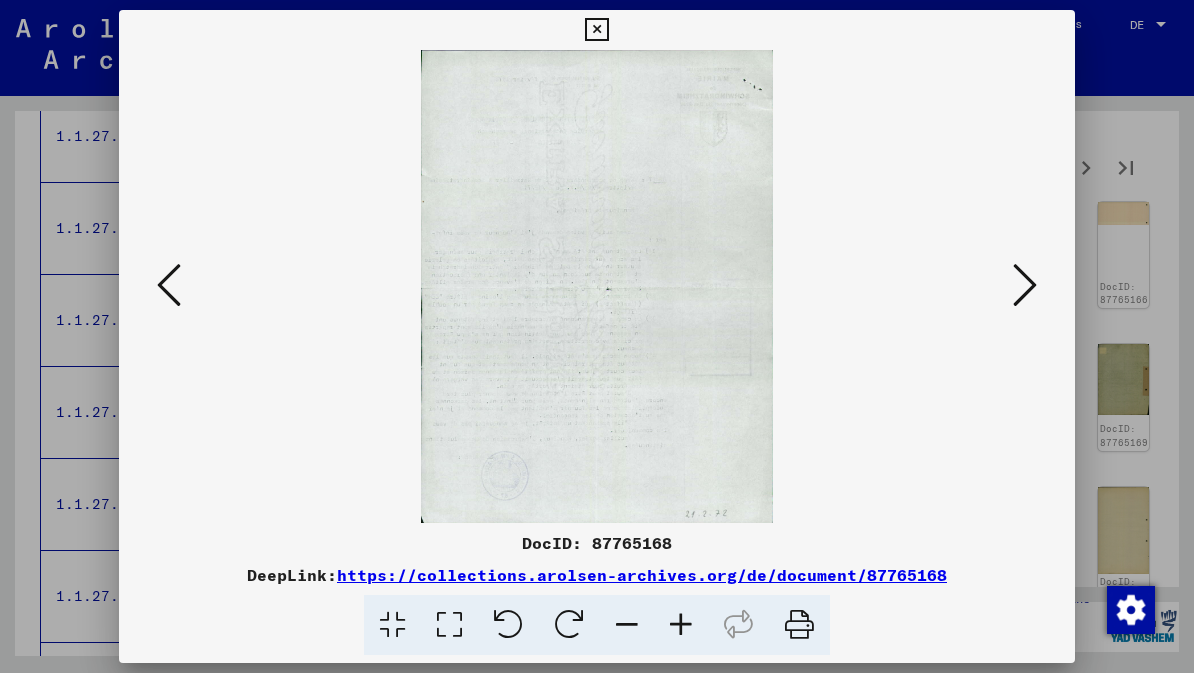 click at bounding box center (1025, 285) 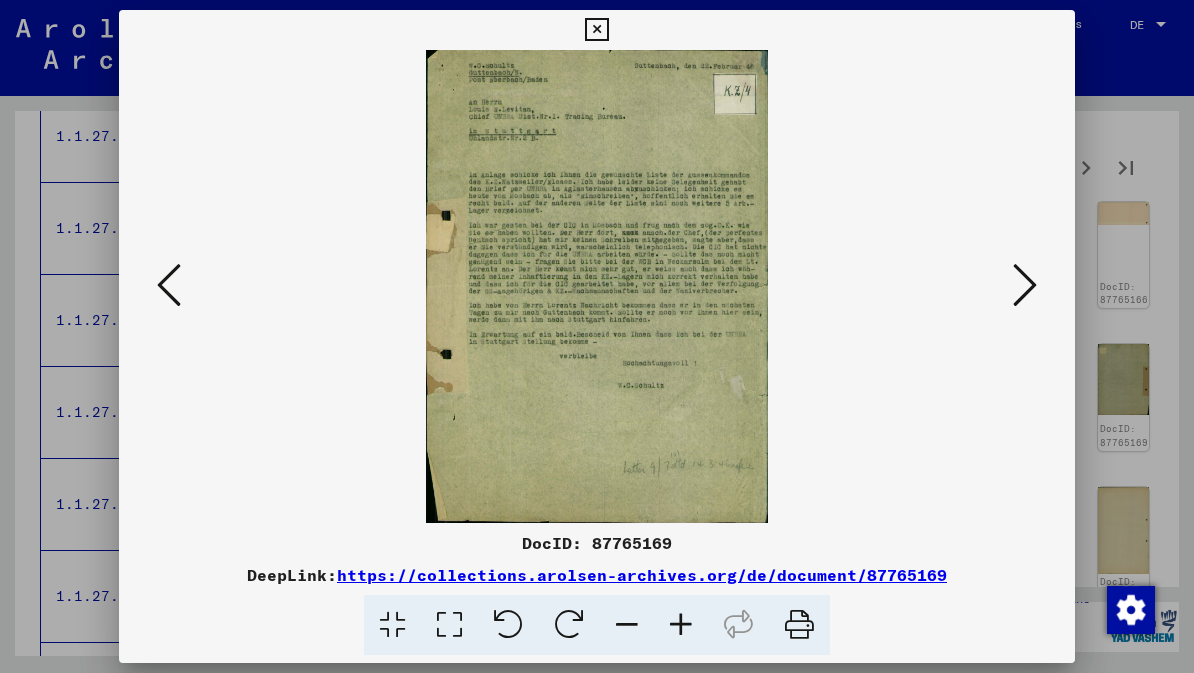 click at bounding box center (1025, 285) 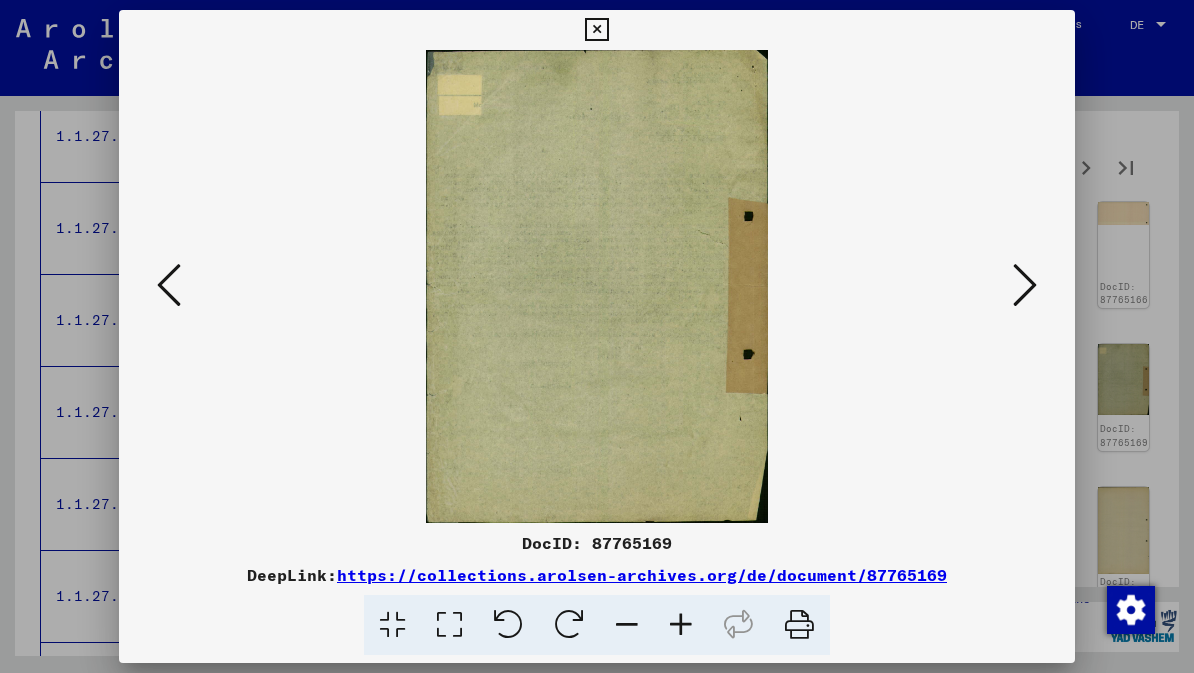 click at bounding box center [1025, 285] 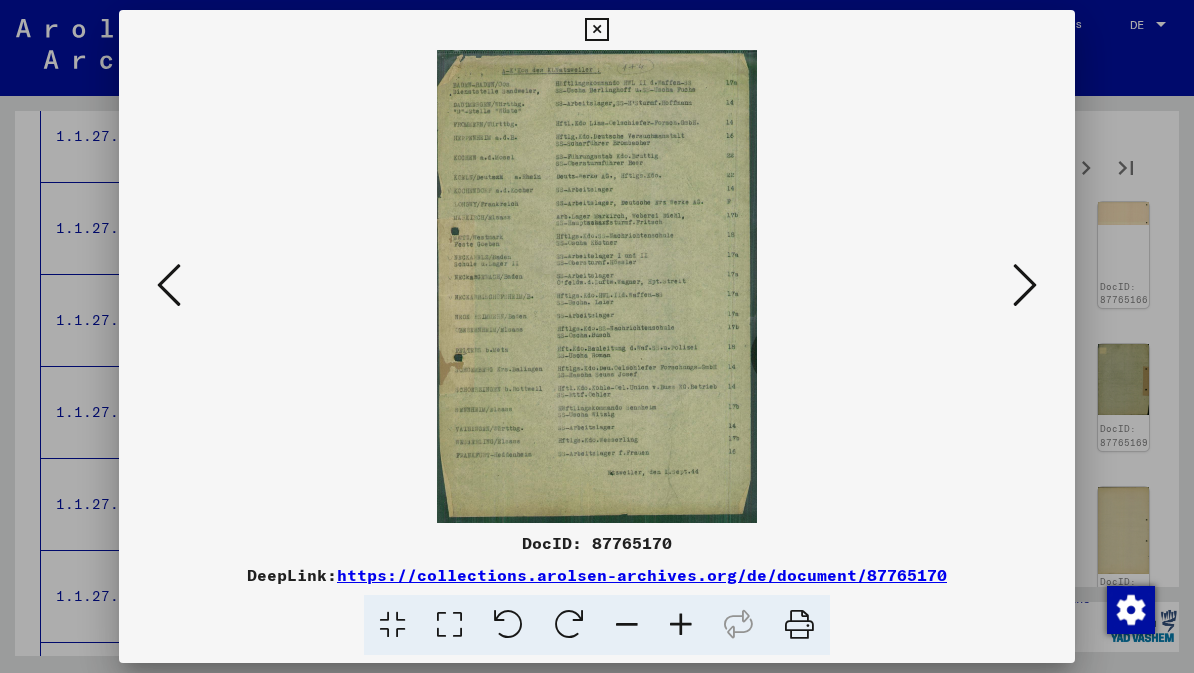 click at bounding box center [1025, 285] 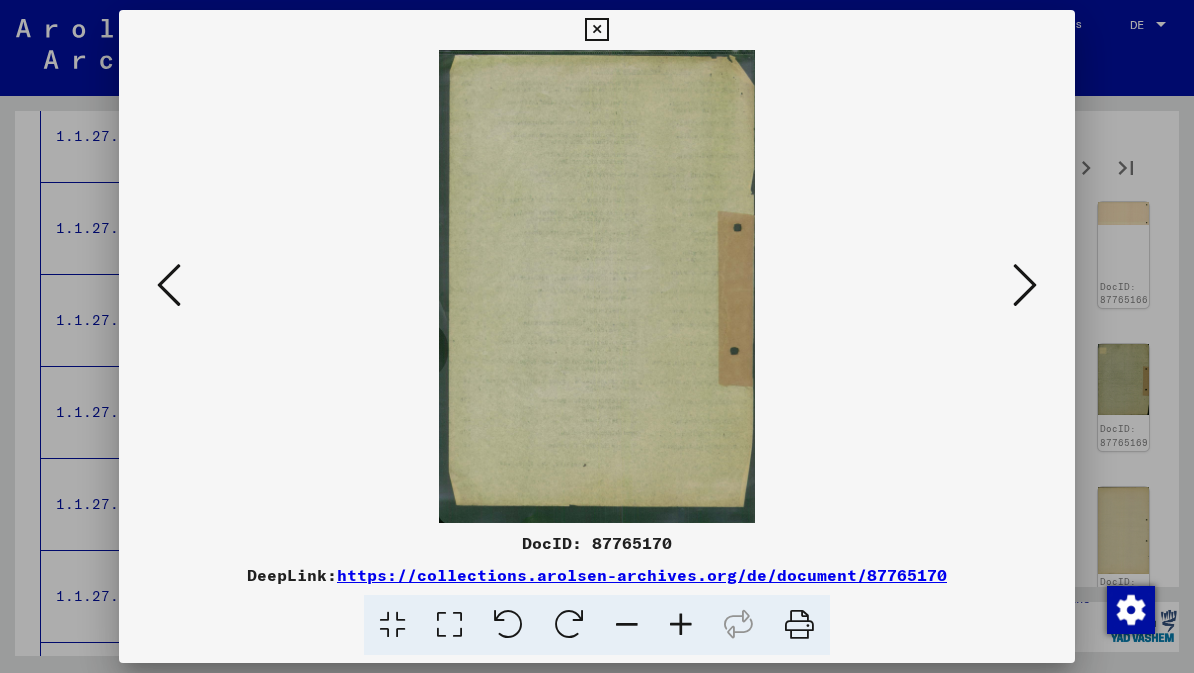 click at bounding box center (1025, 285) 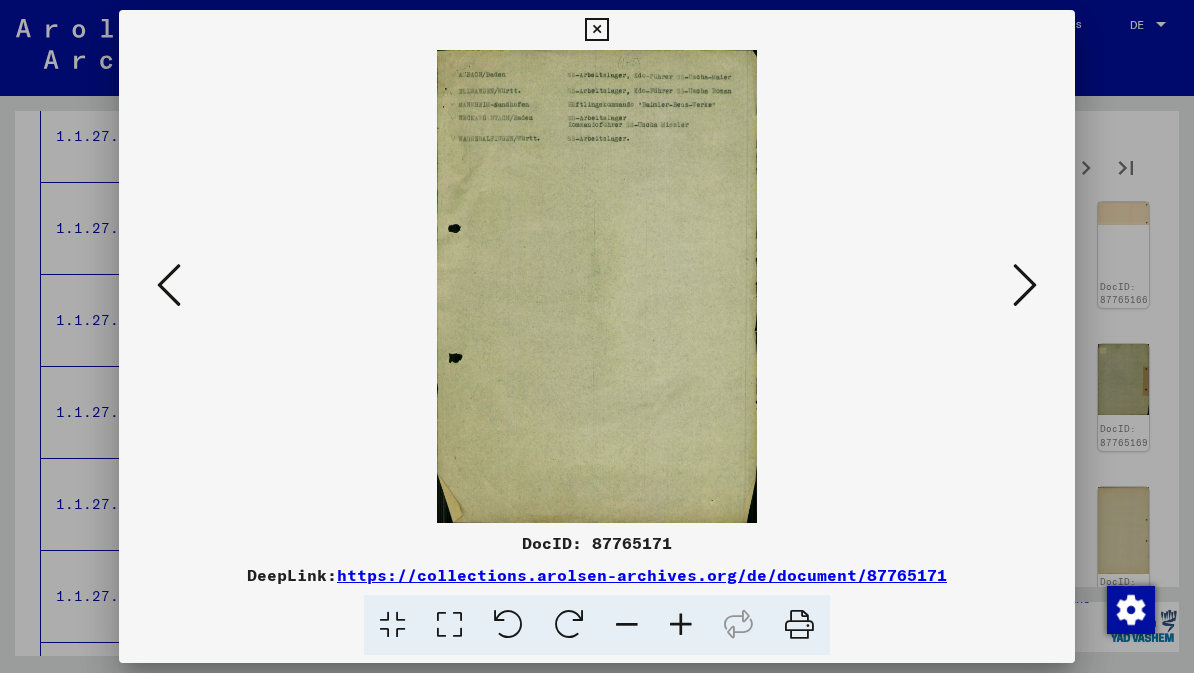 click at bounding box center [1025, 285] 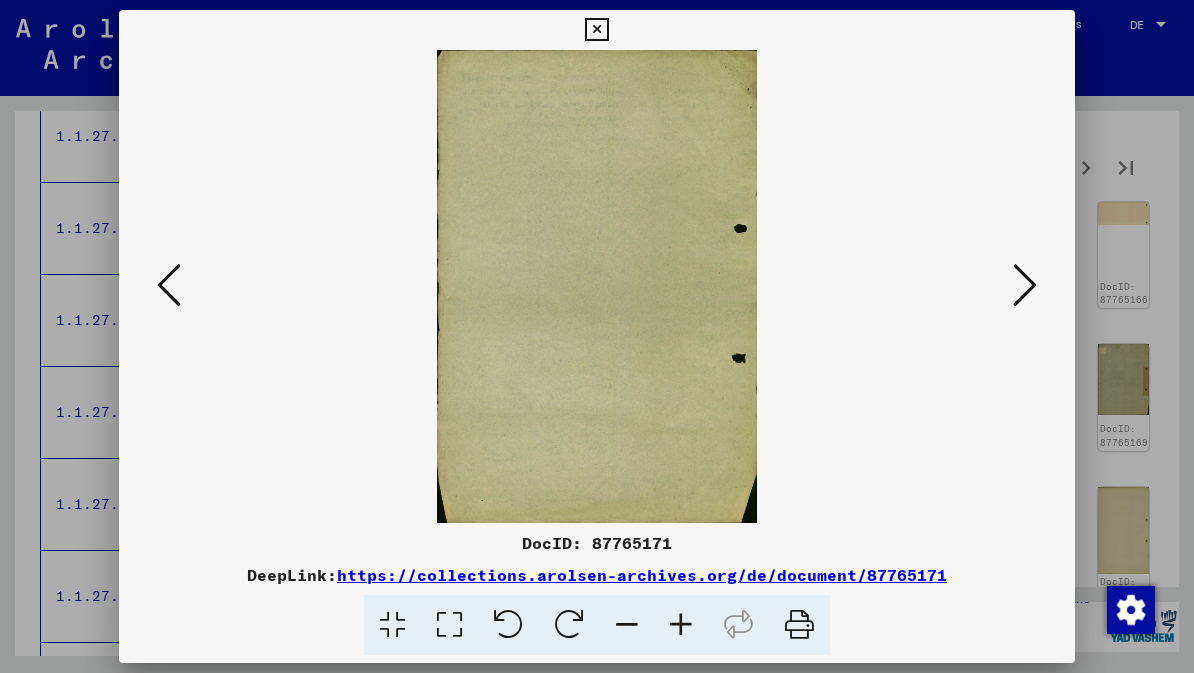 click at bounding box center [1025, 285] 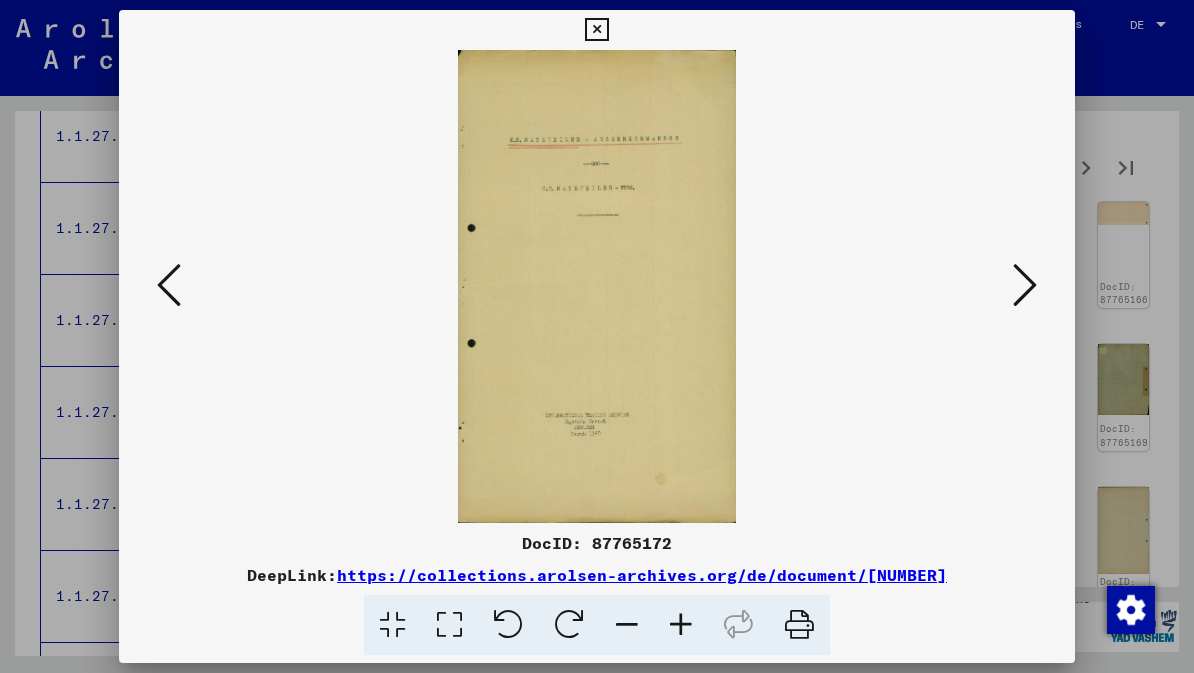 click at bounding box center [1025, 285] 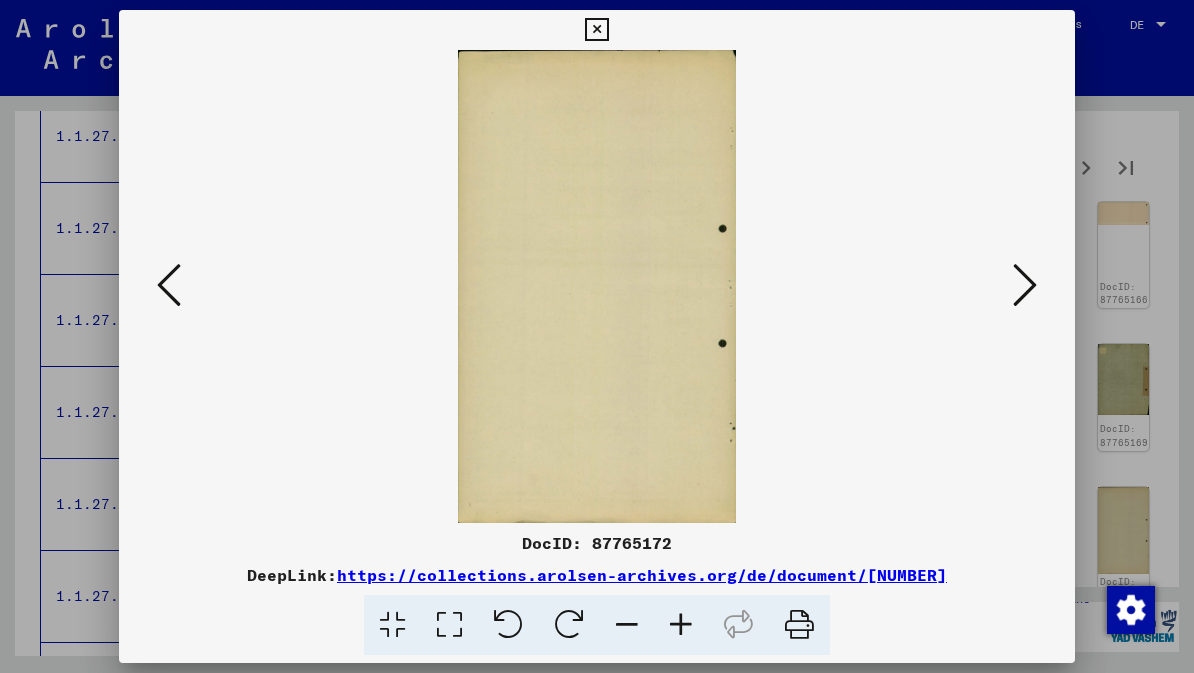 click at bounding box center (1025, 285) 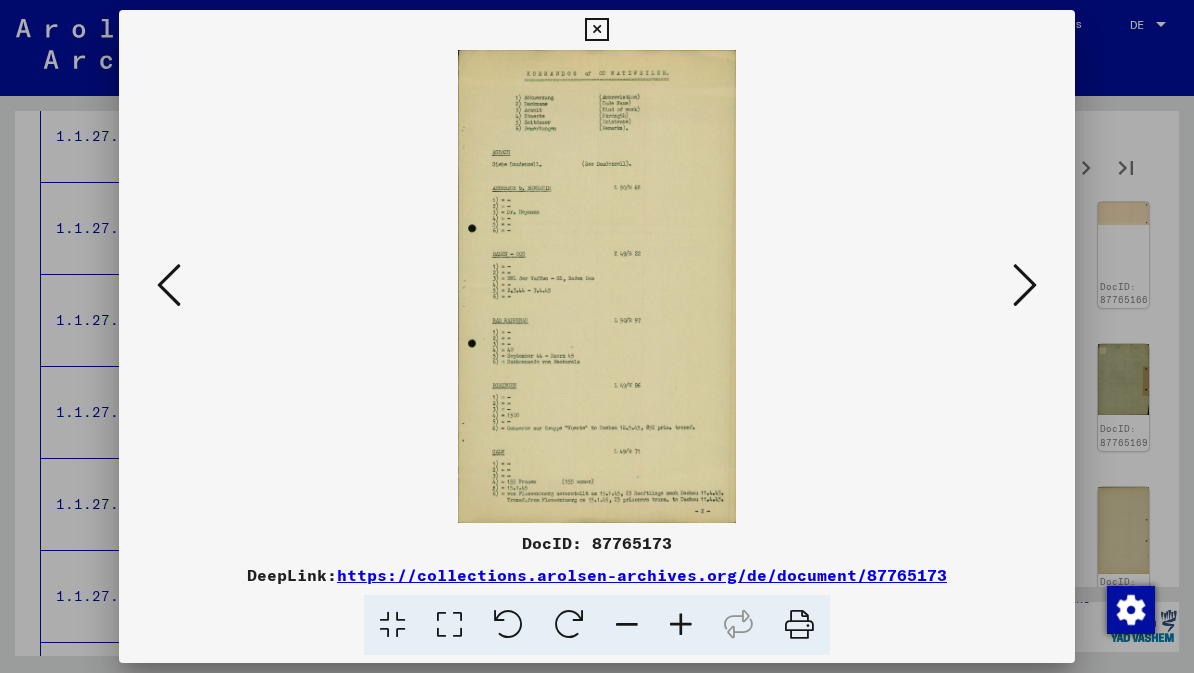 click at bounding box center [1025, 285] 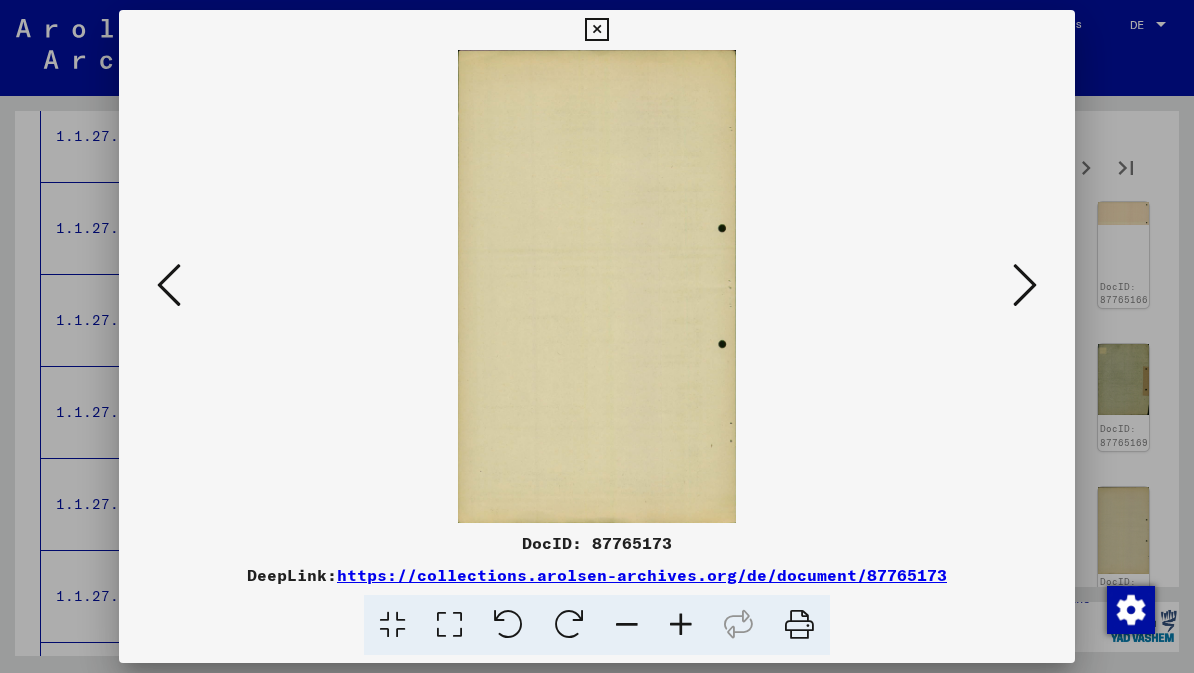 click at bounding box center [1025, 285] 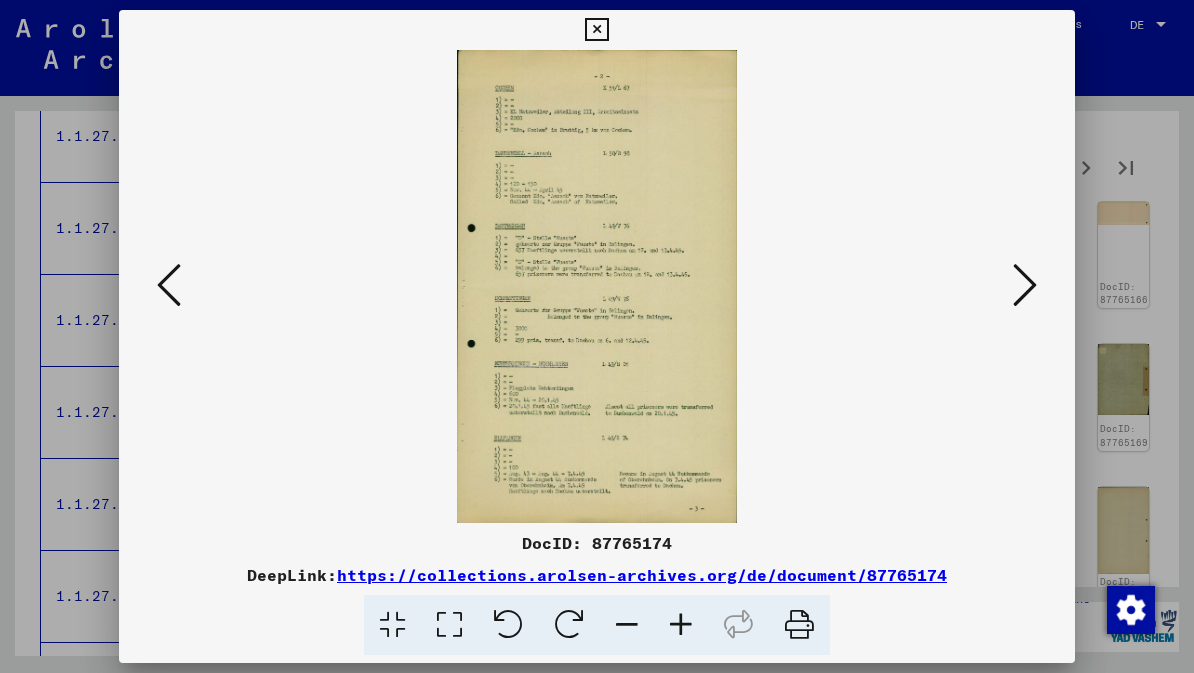 click at bounding box center [1025, 285] 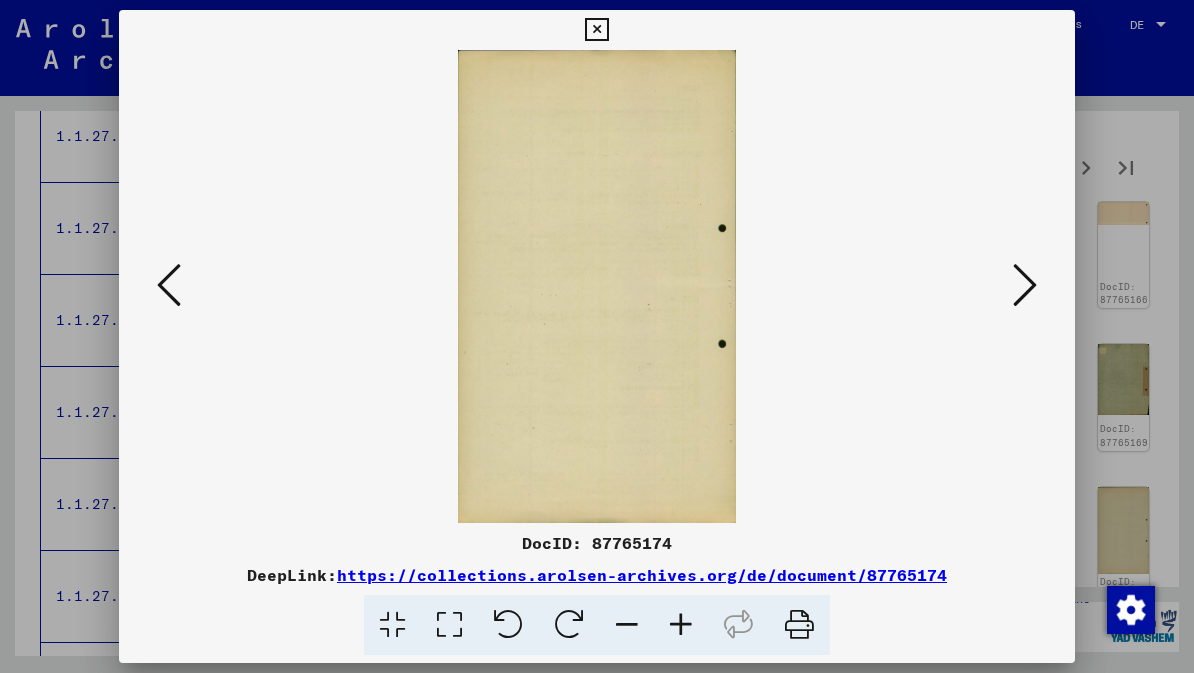click at bounding box center (1025, 286) 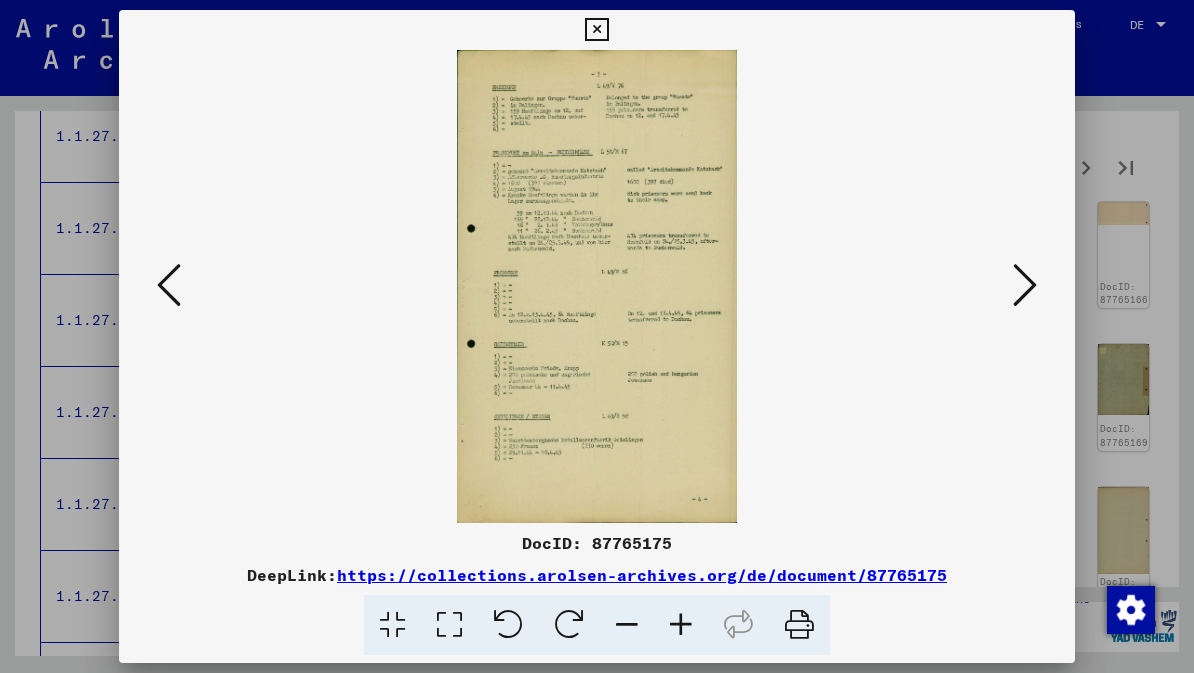 click at bounding box center (1025, 285) 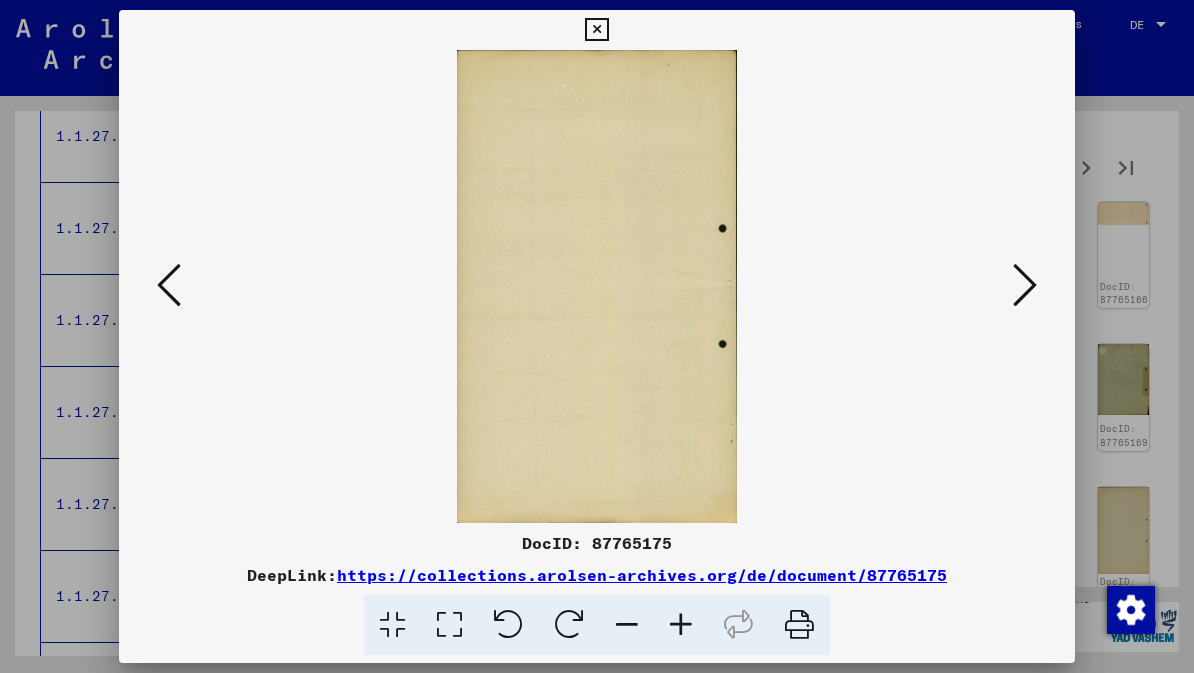 click at bounding box center [1025, 285] 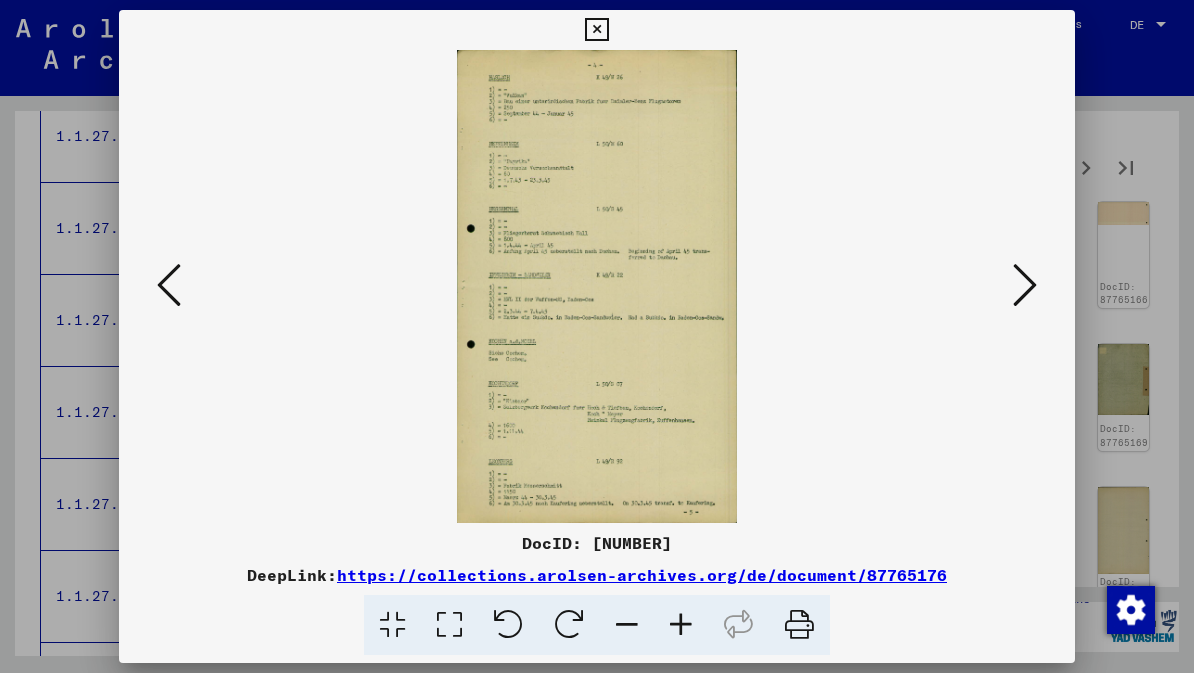 click at bounding box center (1025, 285) 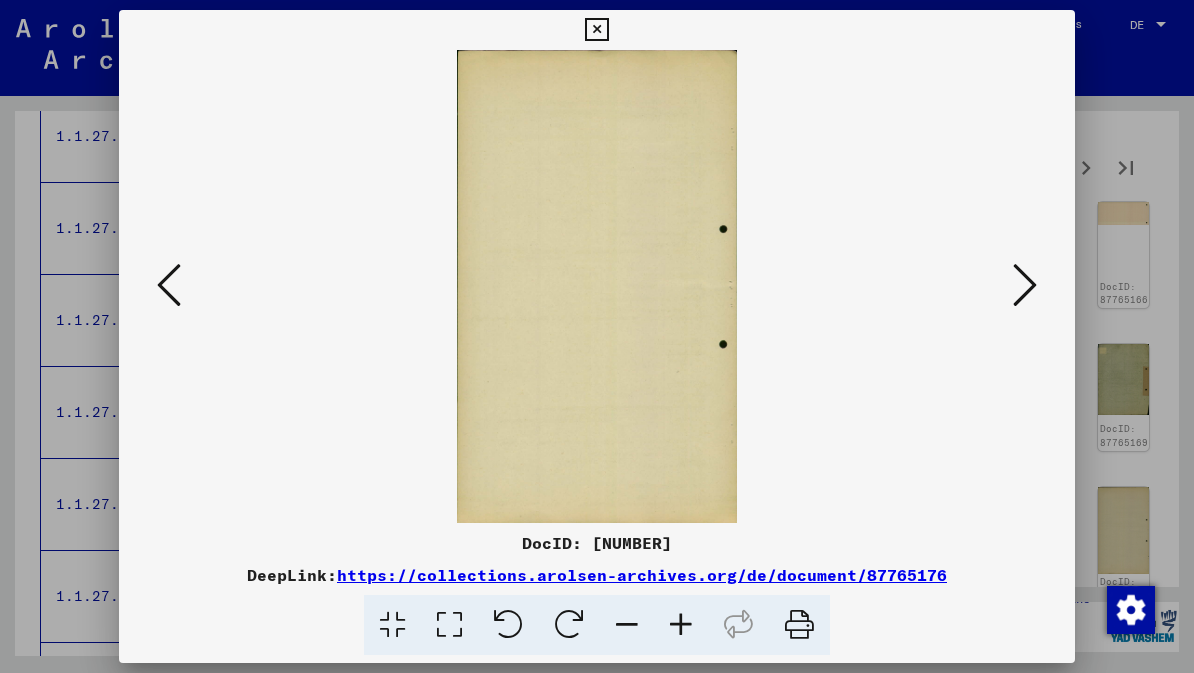 click at bounding box center [1025, 285] 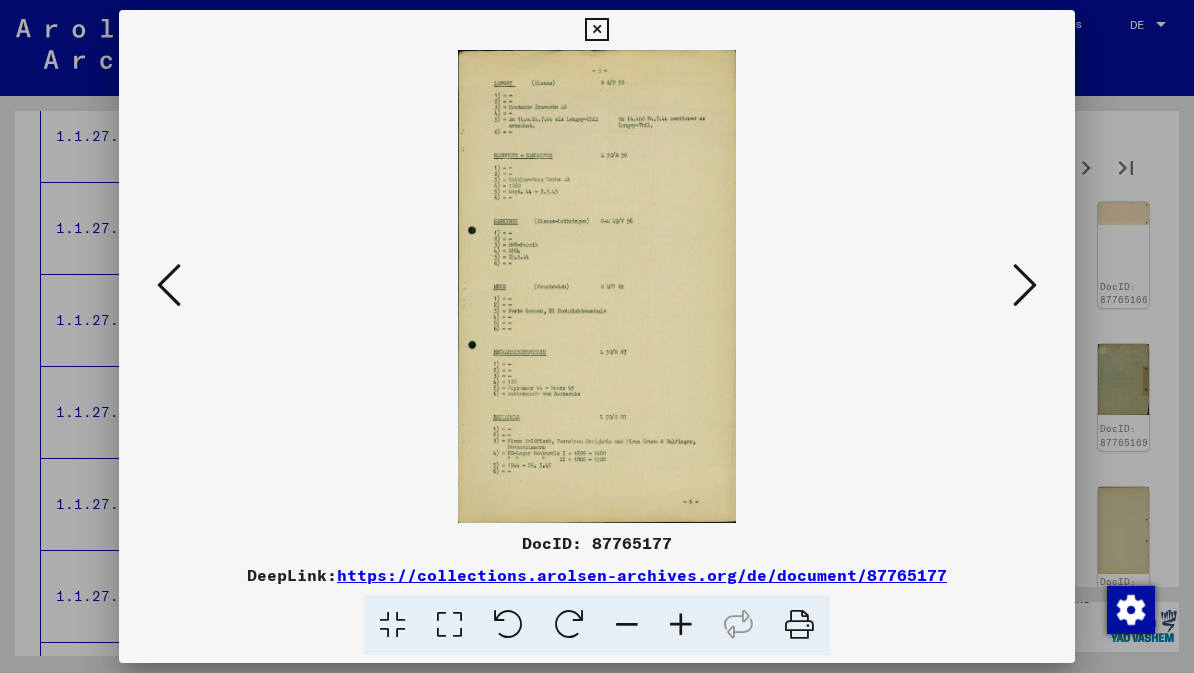 click at bounding box center [596, 30] 